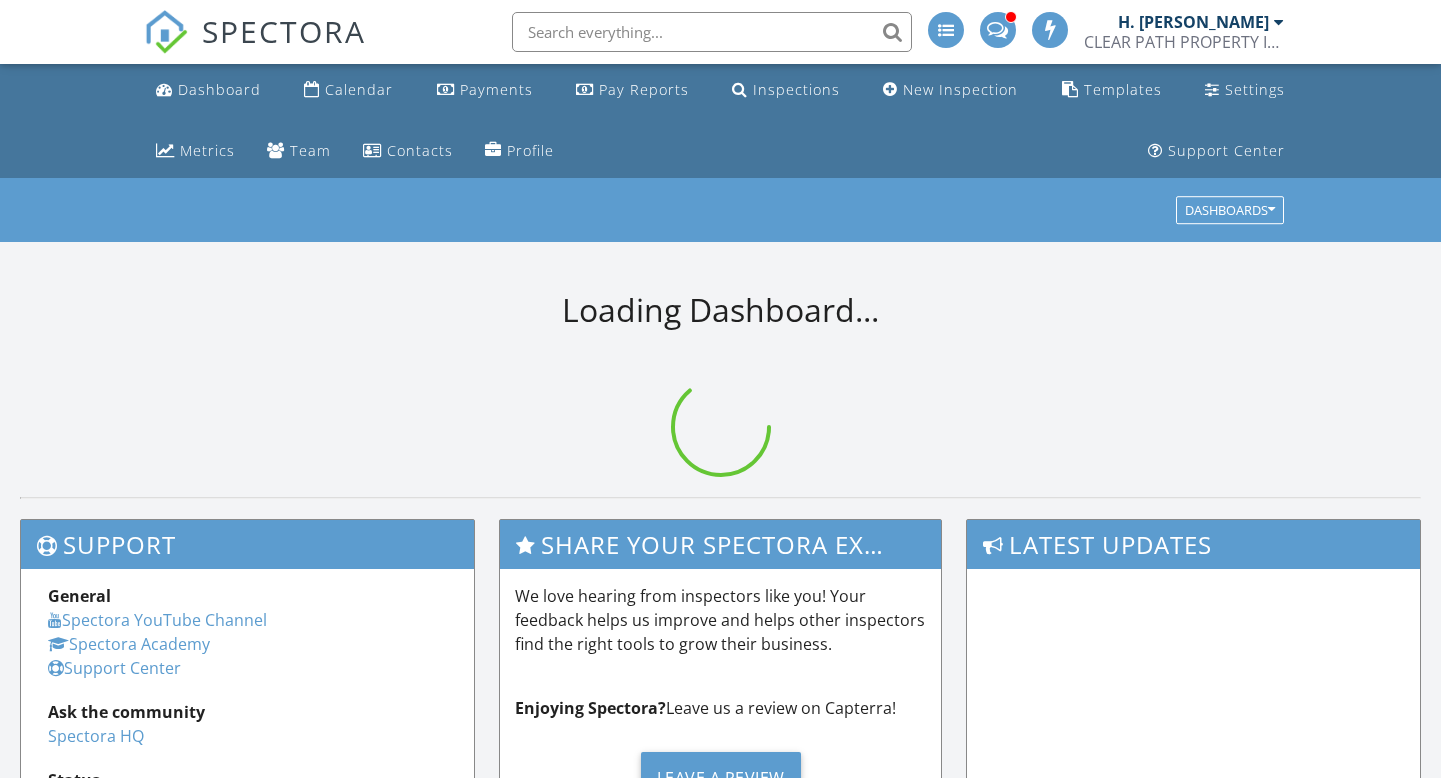 scroll, scrollTop: 0, scrollLeft: 0, axis: both 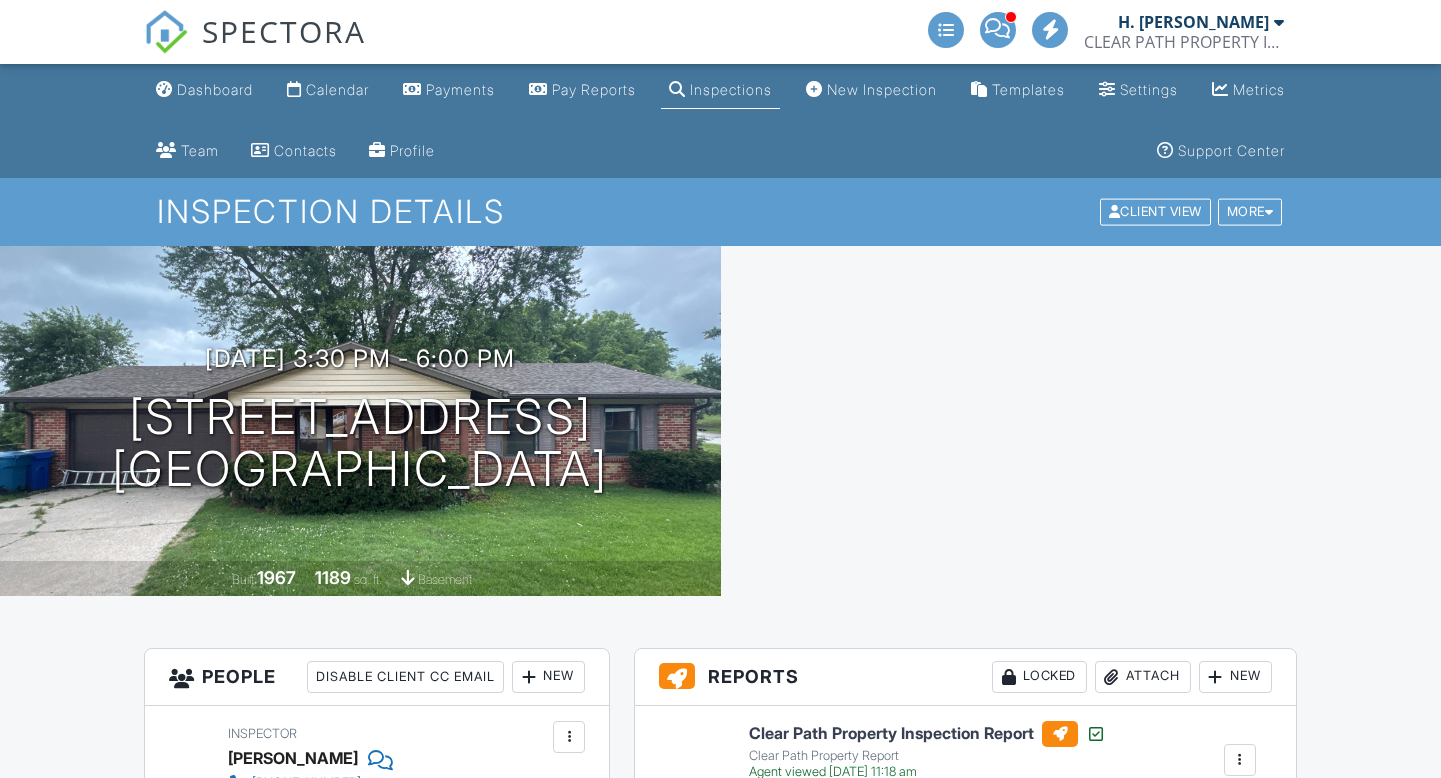 click on "New Inspection" at bounding box center (871, 90) 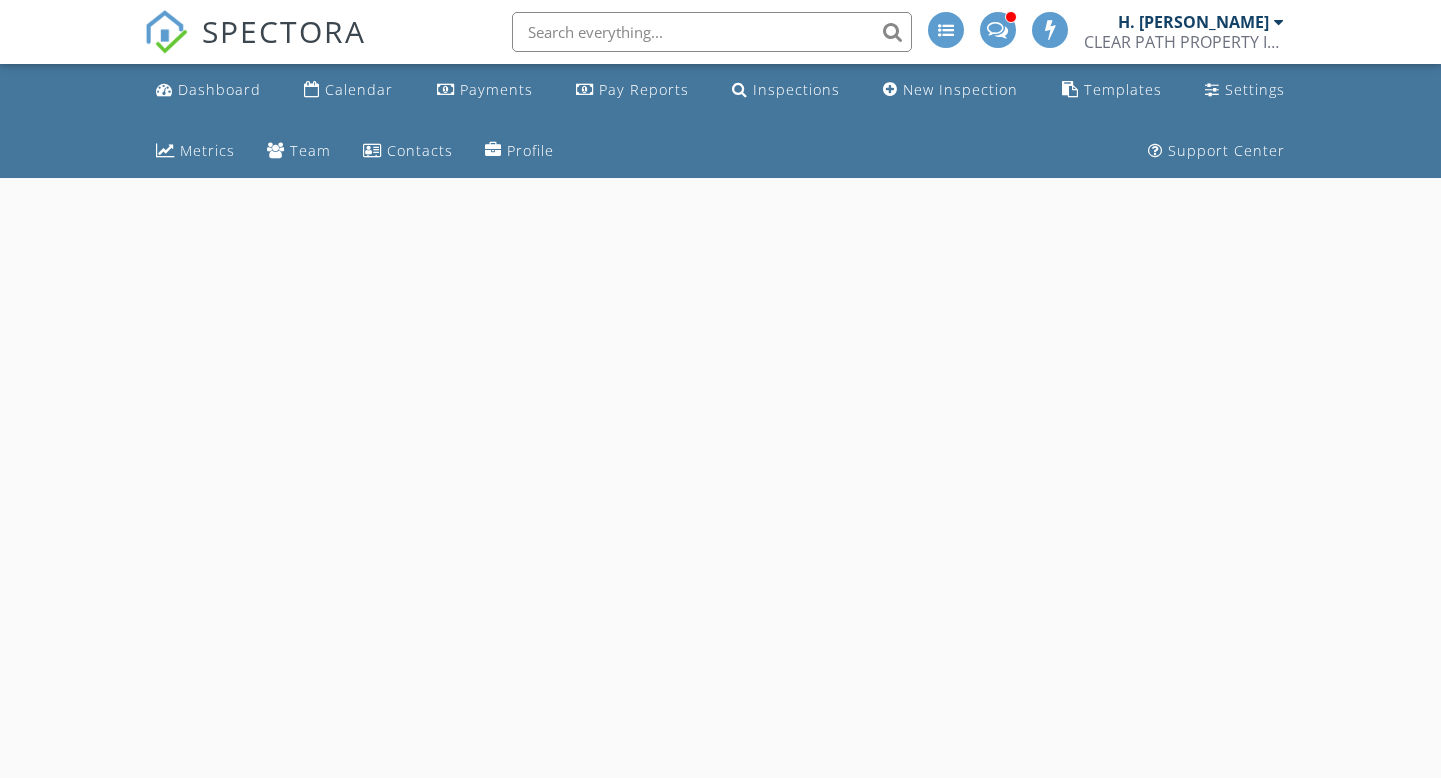 scroll, scrollTop: 0, scrollLeft: 0, axis: both 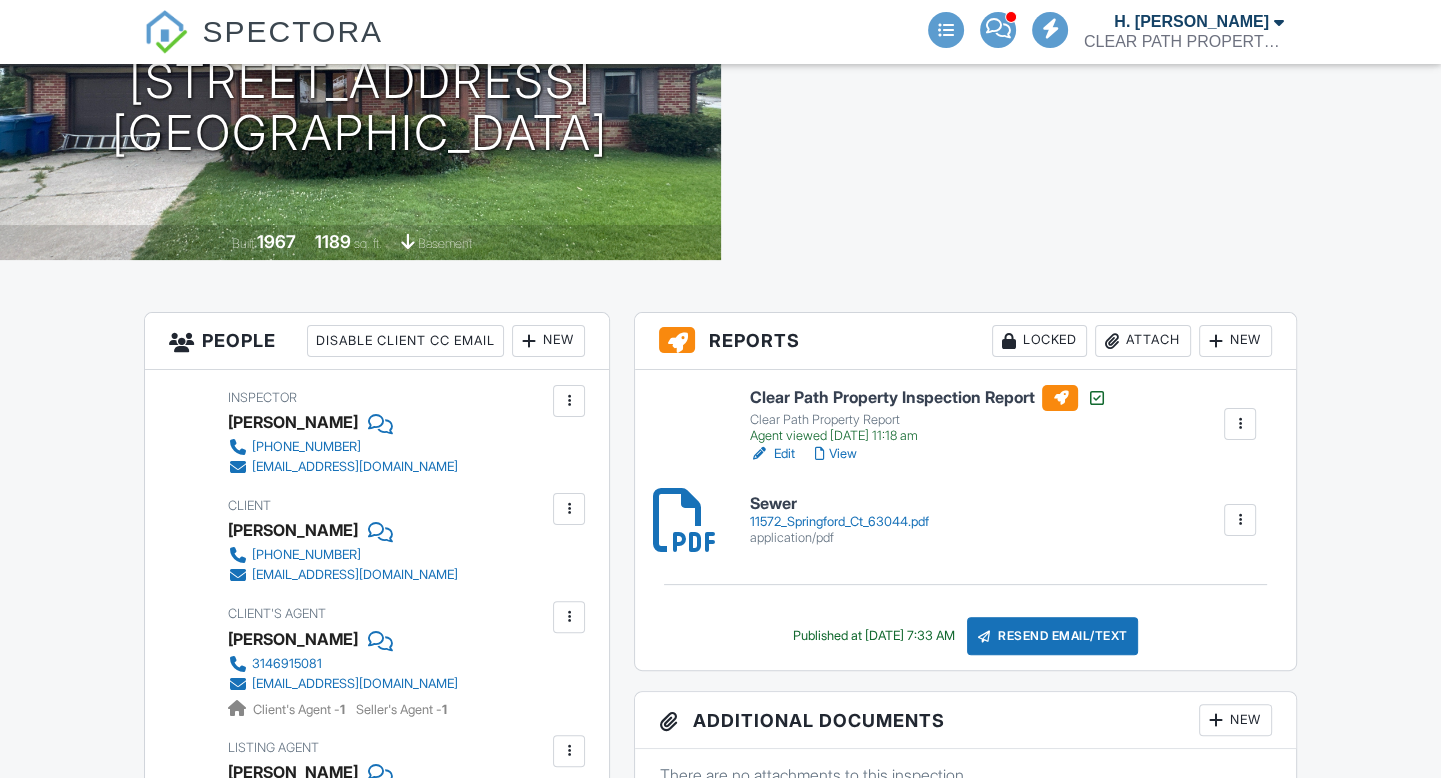 click on "View" at bounding box center [835, 454] 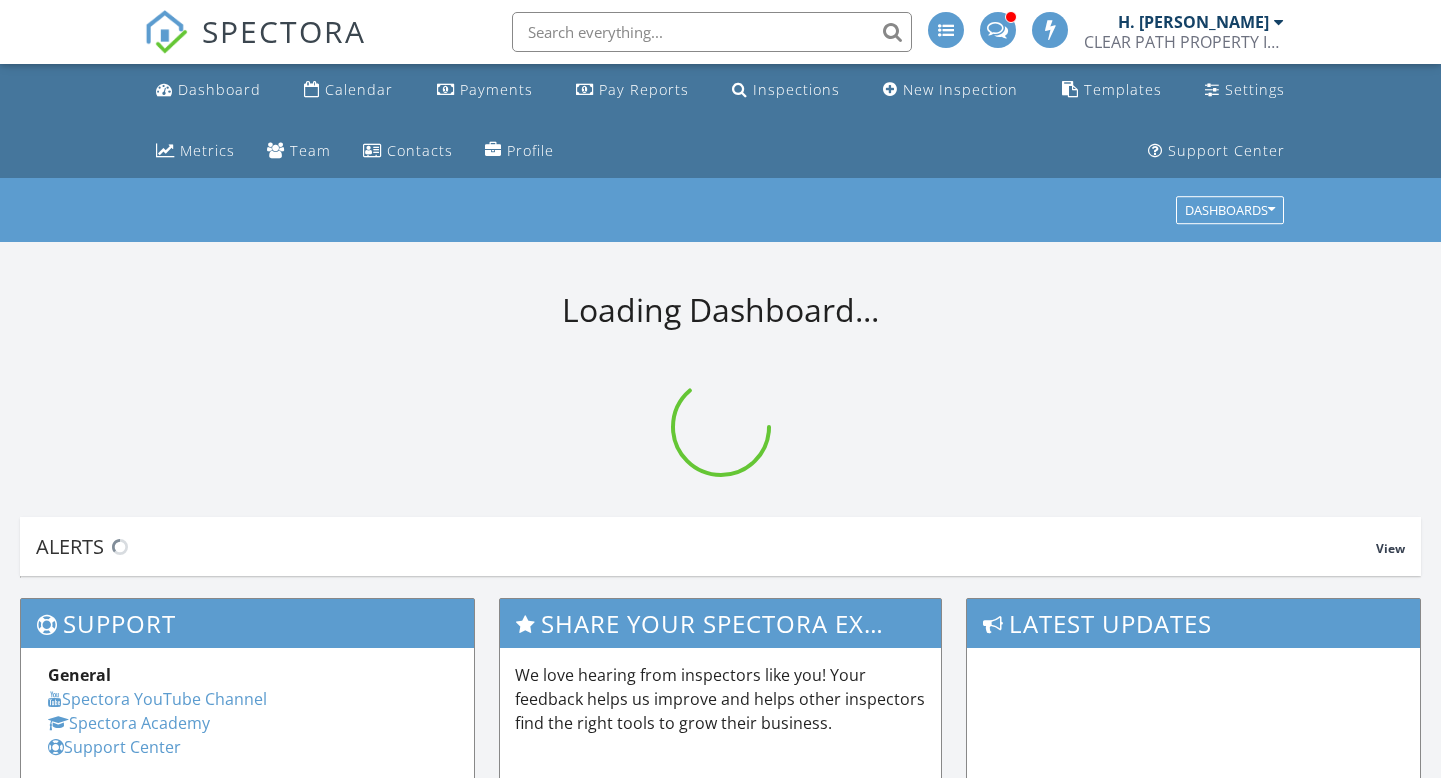 scroll, scrollTop: 0, scrollLeft: 0, axis: both 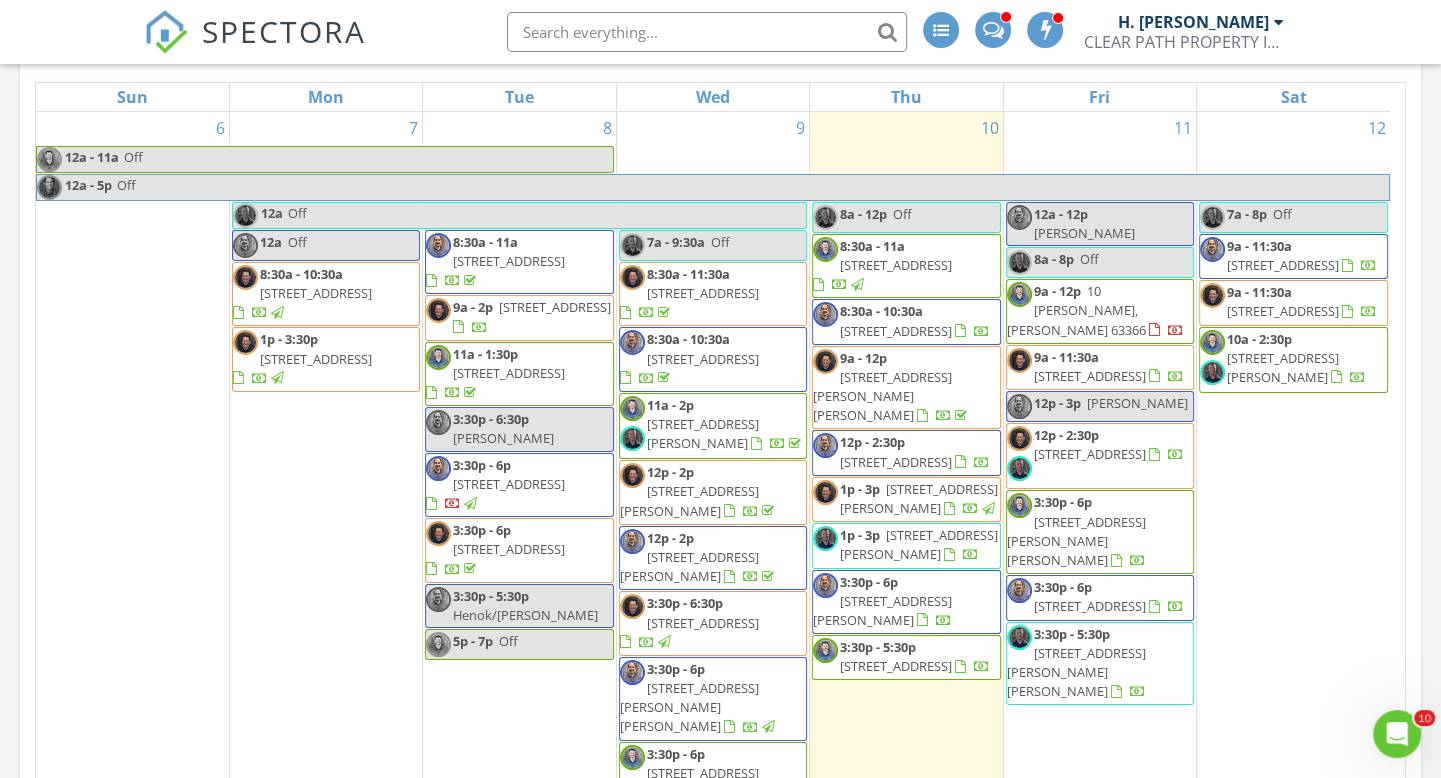 drag, startPoint x: 428, startPoint y: 445, endPoint x: 544, endPoint y: 453, distance: 116.275536 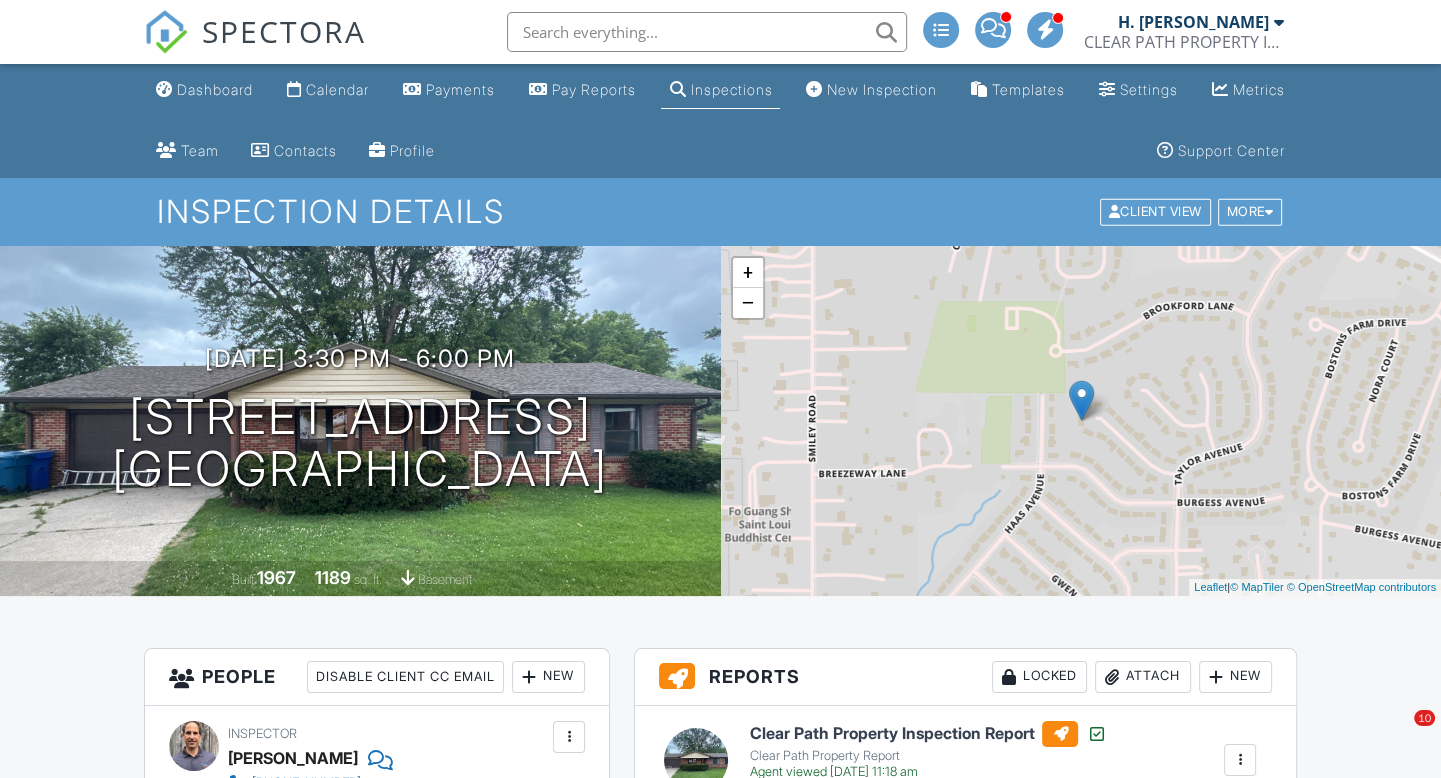 scroll, scrollTop: 0, scrollLeft: 0, axis: both 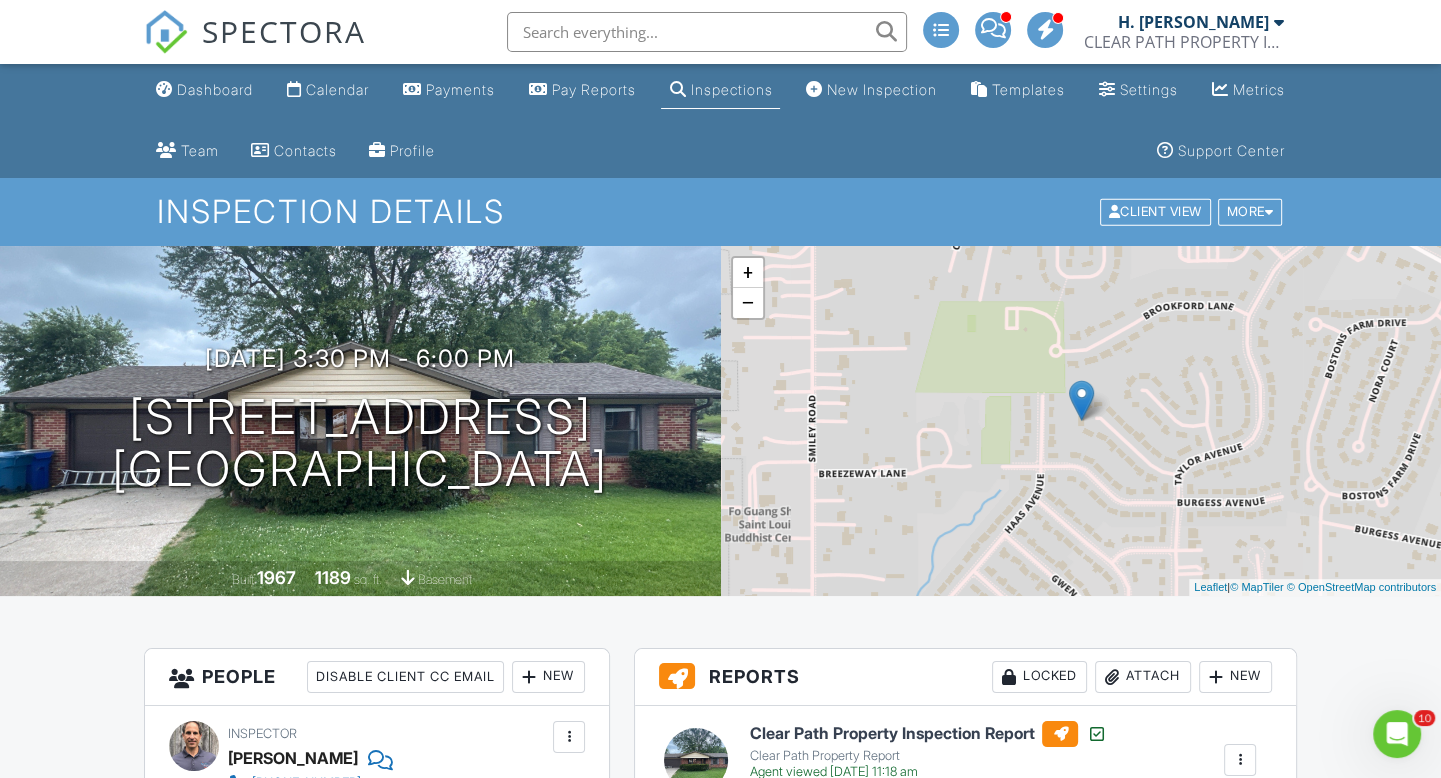 click on "Dashboard" at bounding box center [204, 90] 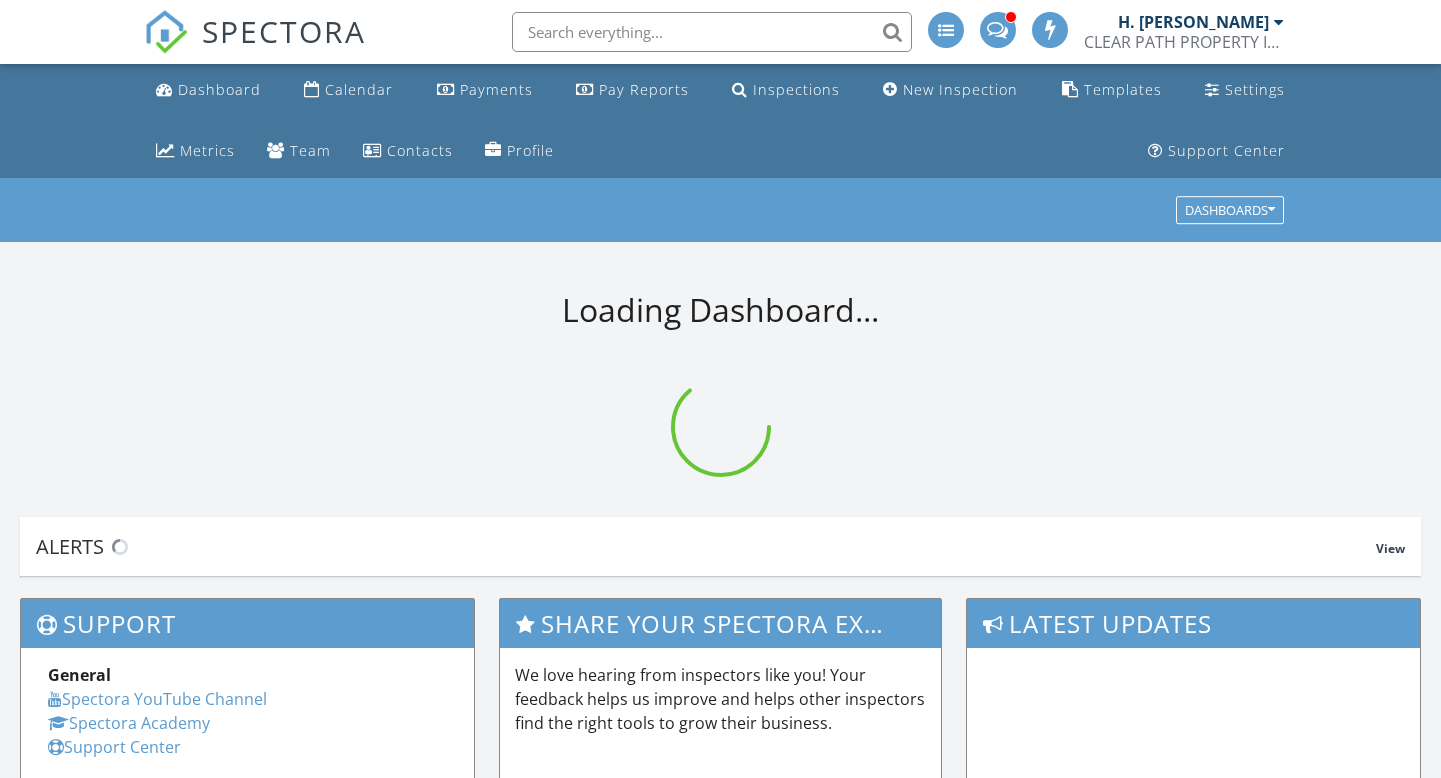 scroll, scrollTop: 0, scrollLeft: 0, axis: both 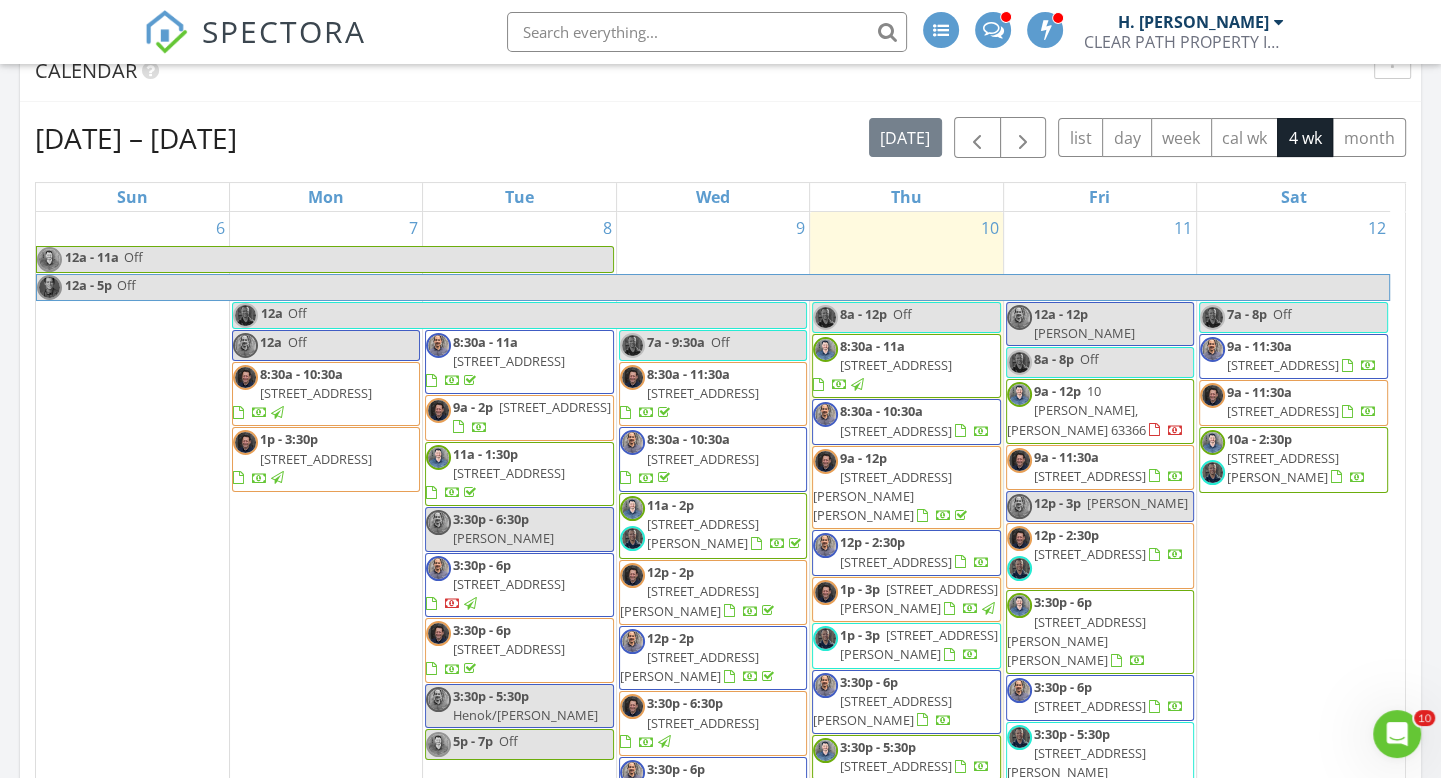 click on "10 Renaud Pass, O'Fallon 63366" at bounding box center [1076, 410] 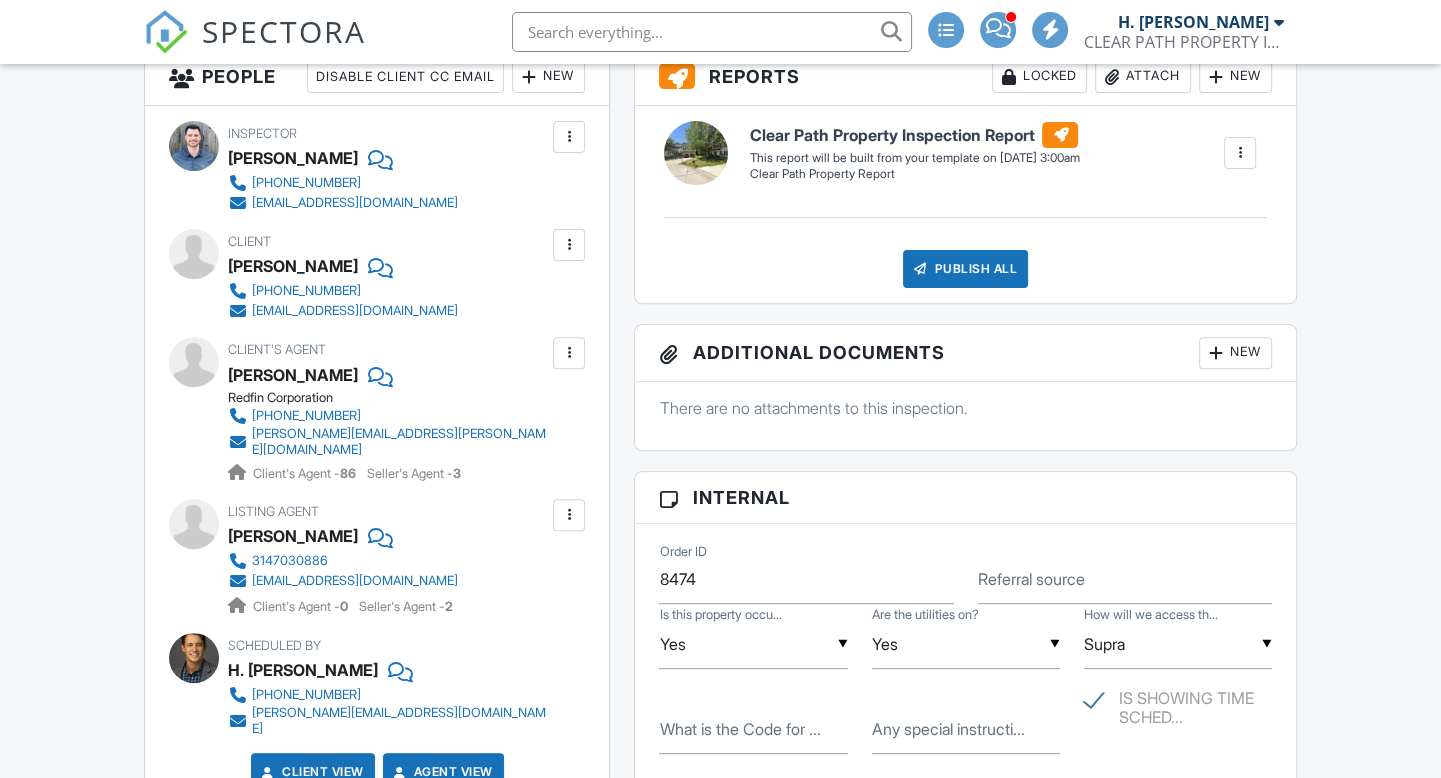 scroll, scrollTop: 600, scrollLeft: 0, axis: vertical 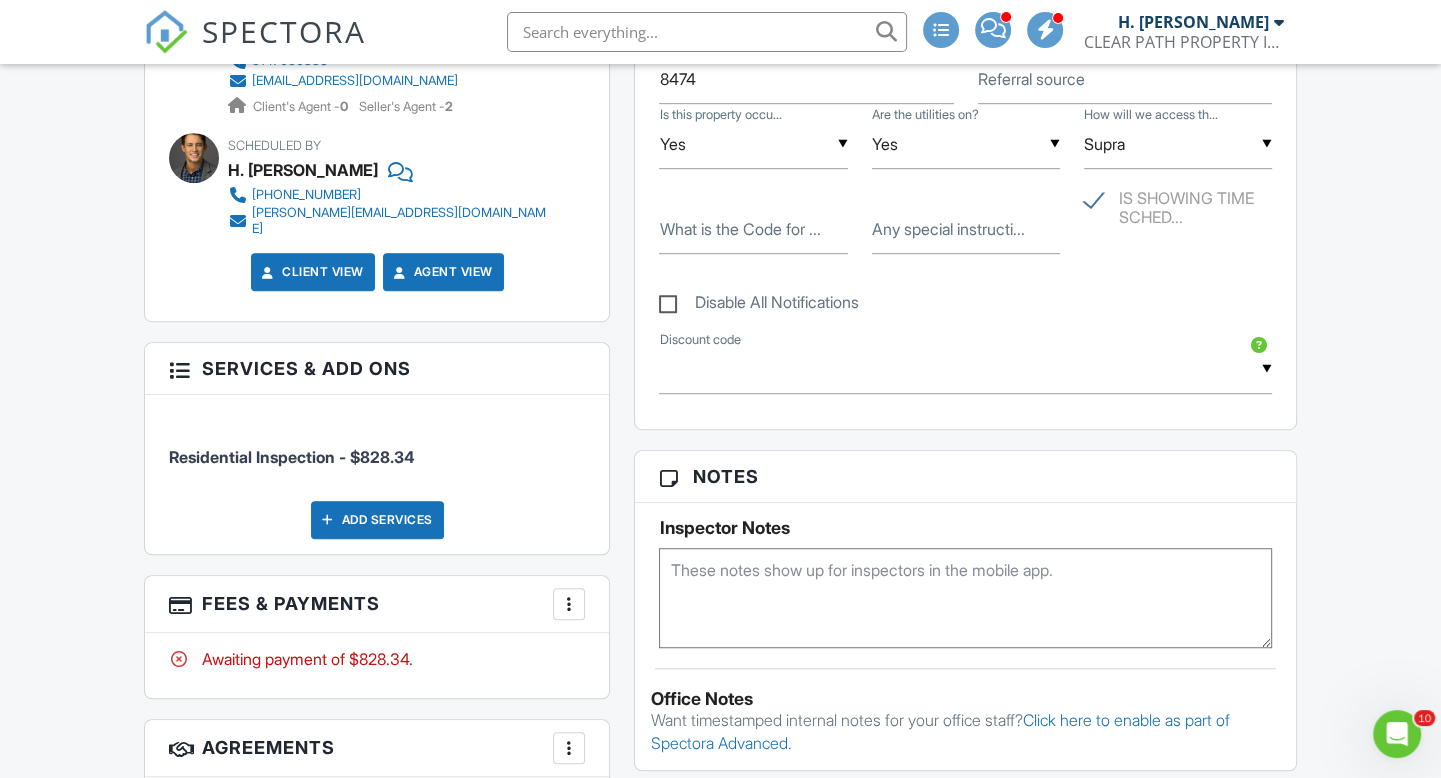 click on "Add Services" at bounding box center (377, 520) 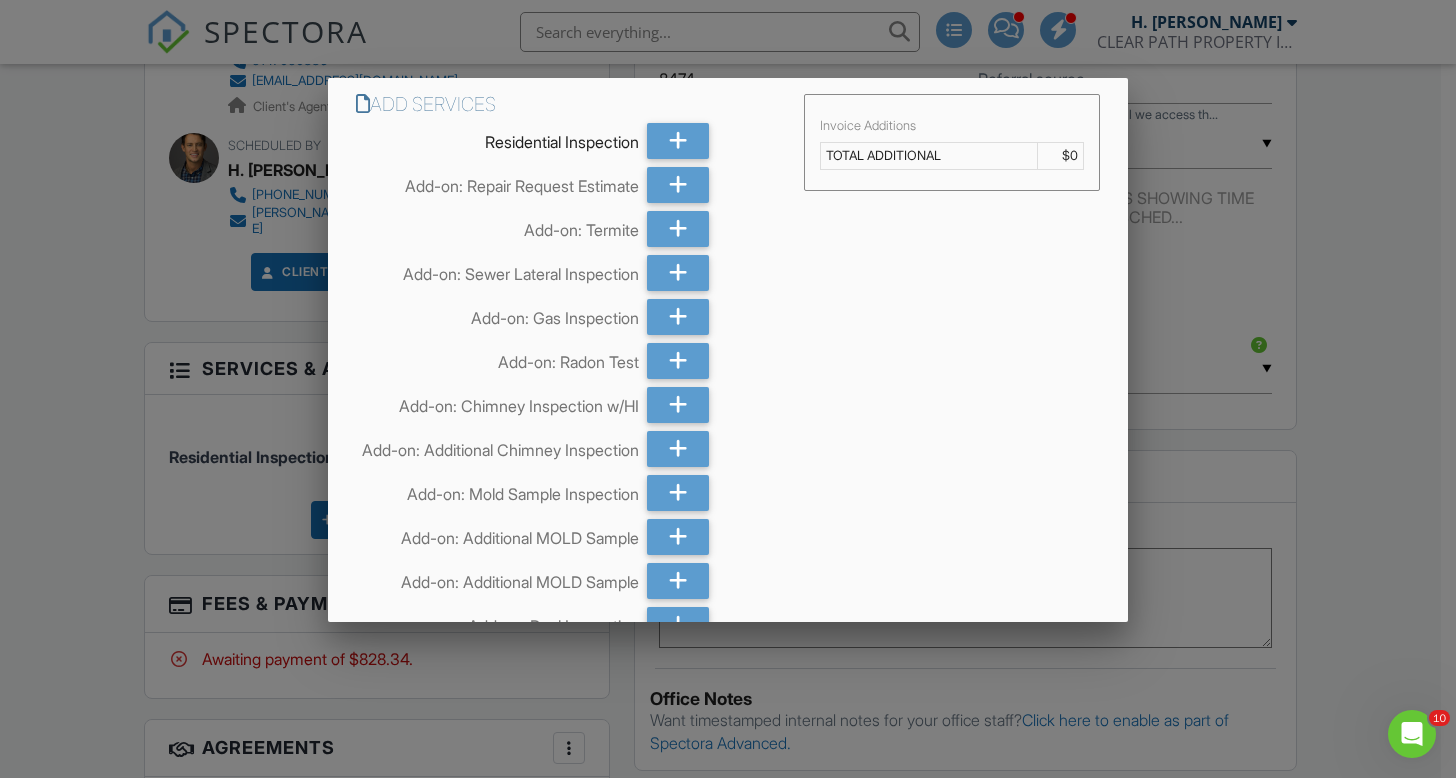 click at bounding box center [678, 273] 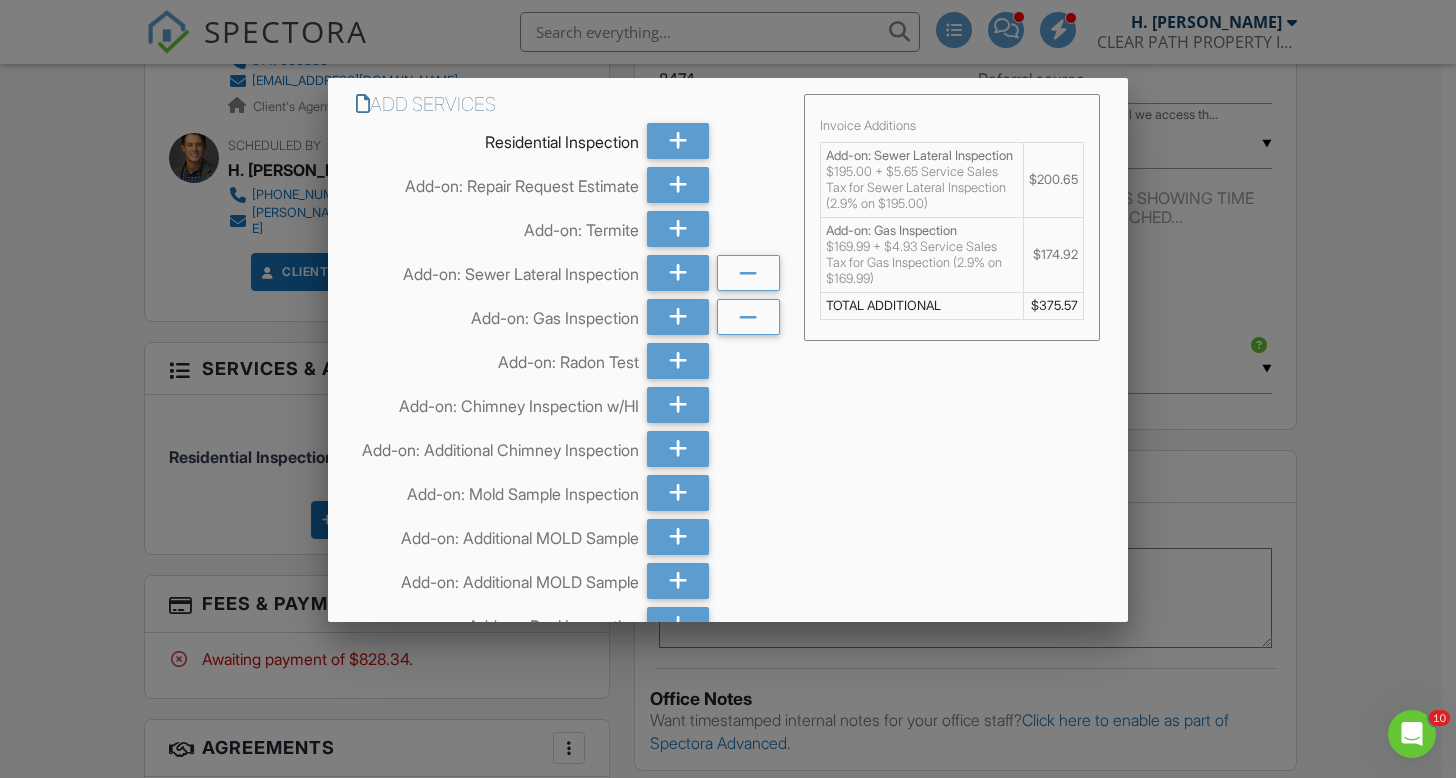 click at bounding box center [678, 493] 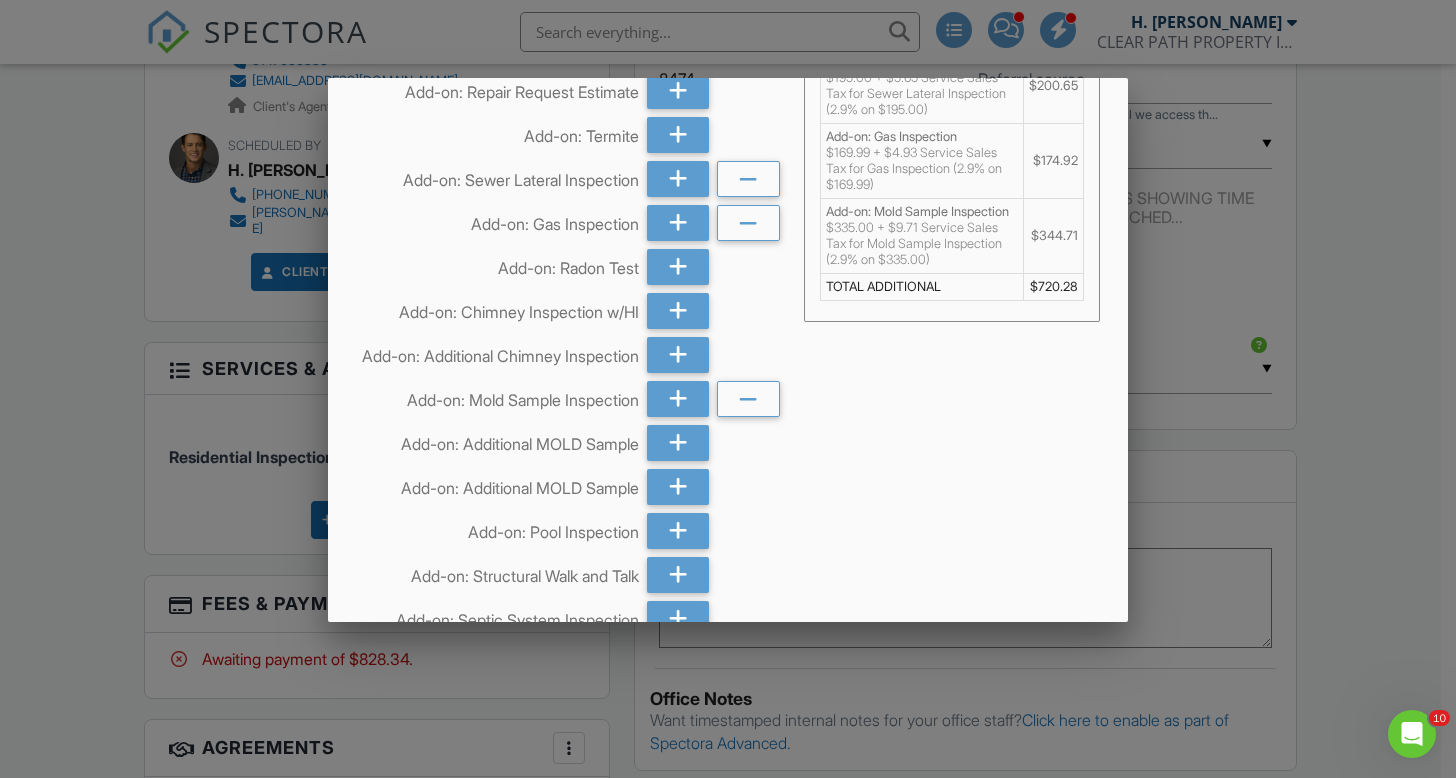 scroll, scrollTop: 300, scrollLeft: 0, axis: vertical 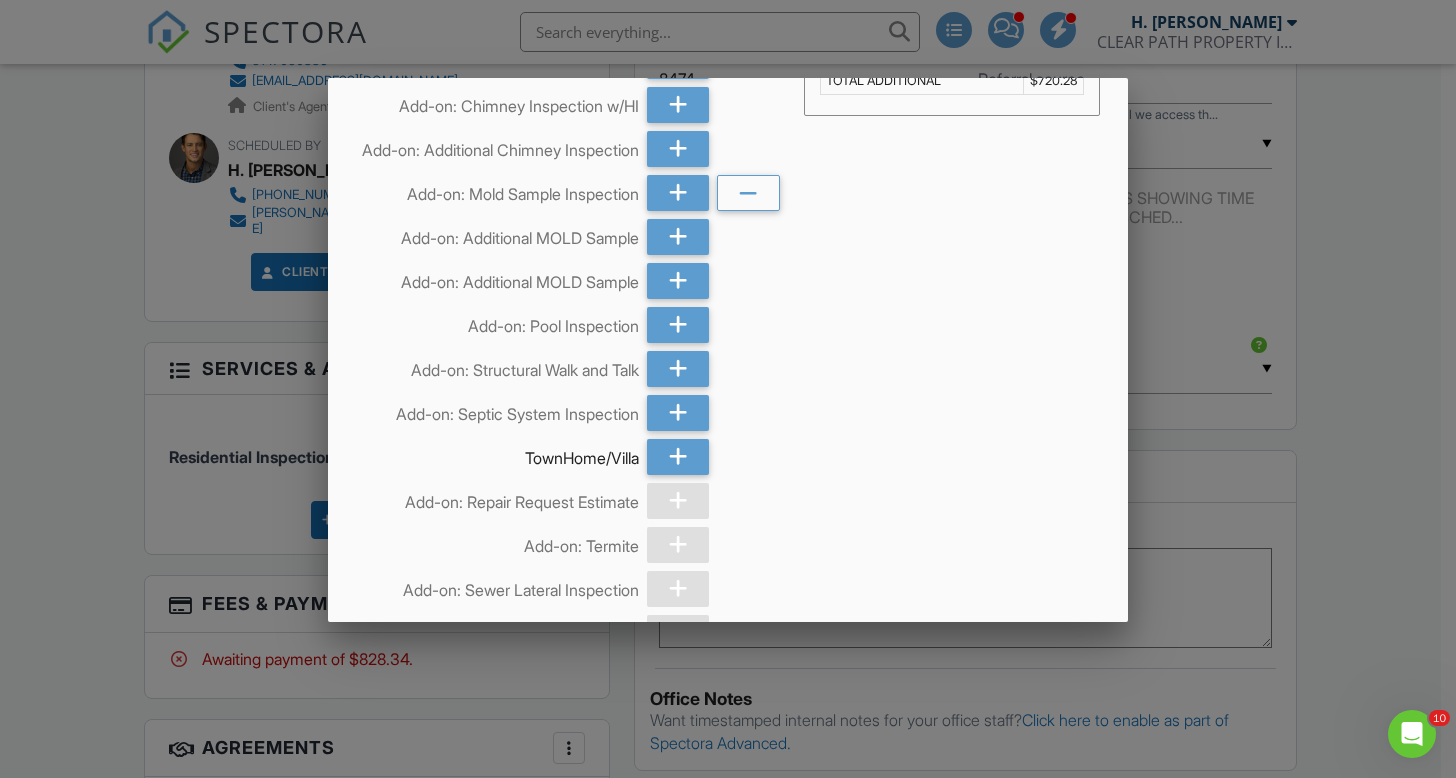click at bounding box center [678, 325] 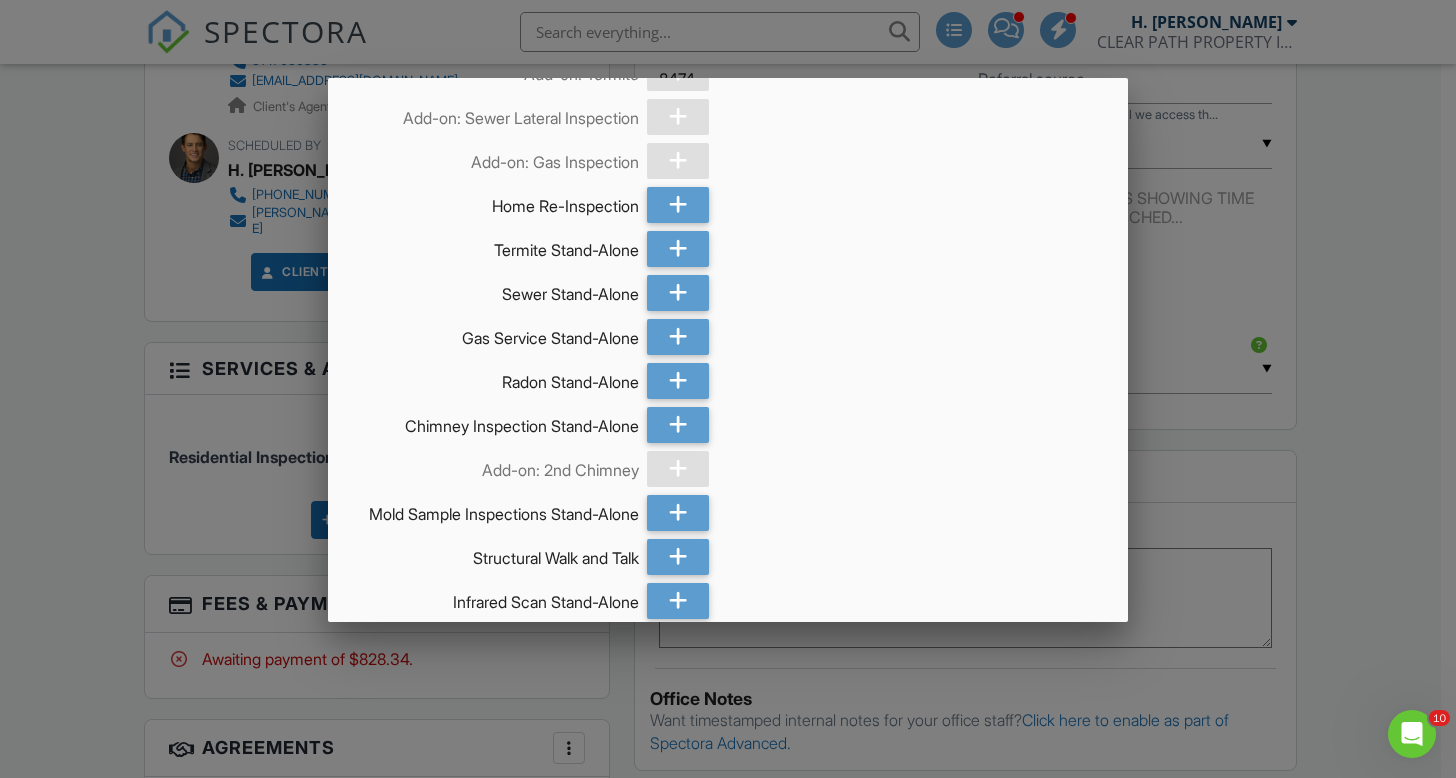 scroll, scrollTop: 6319, scrollLeft: 0, axis: vertical 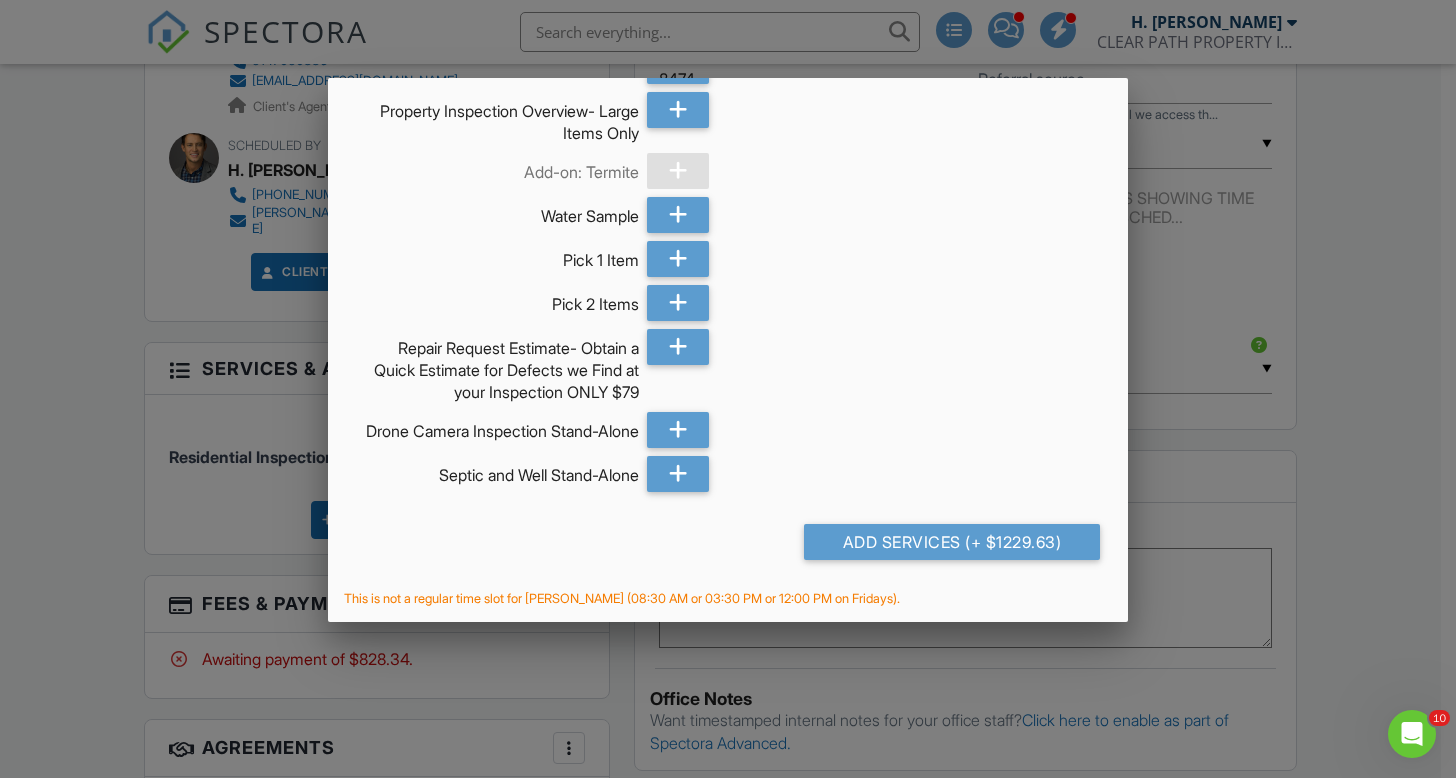 click on "Add Services
(+ $1229.63)" at bounding box center [952, 542] 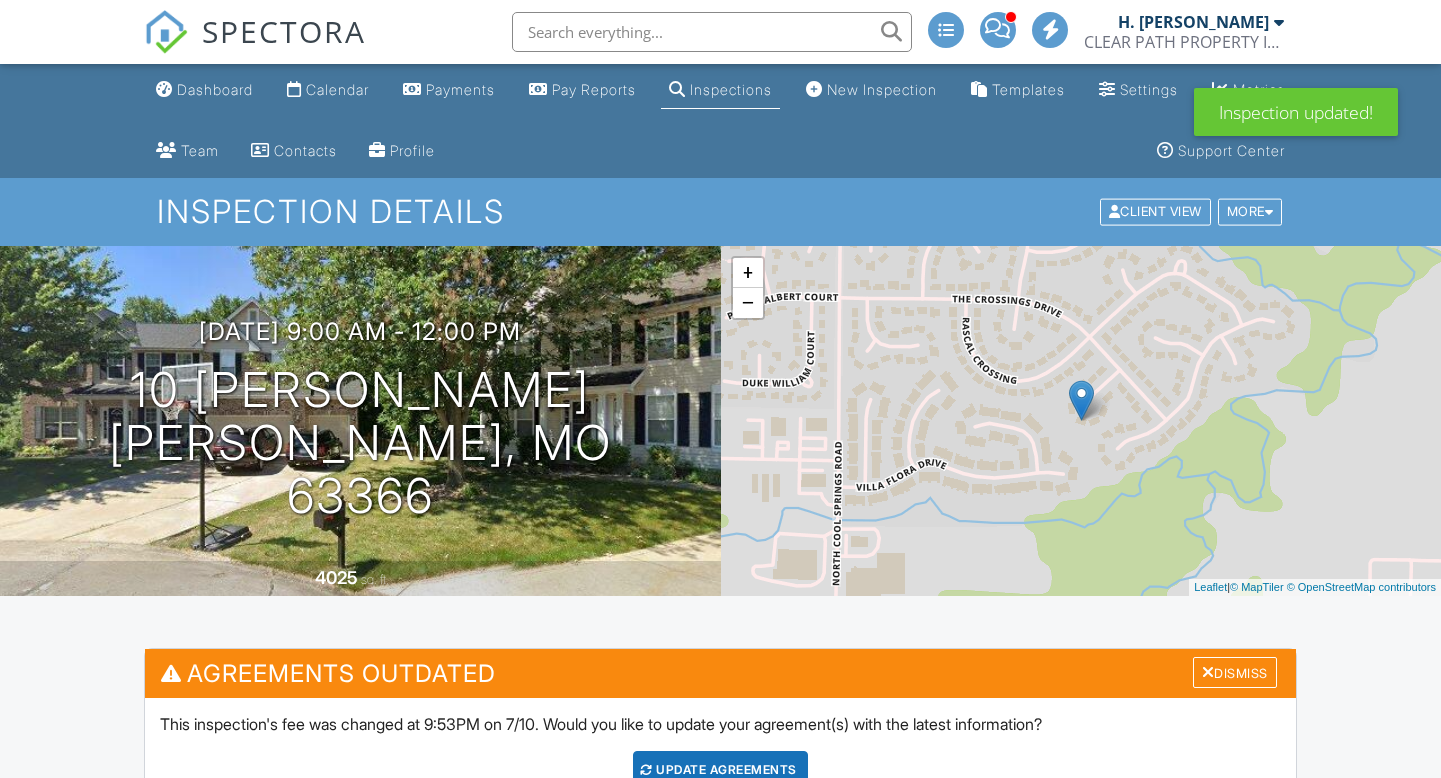 scroll, scrollTop: 0, scrollLeft: 0, axis: both 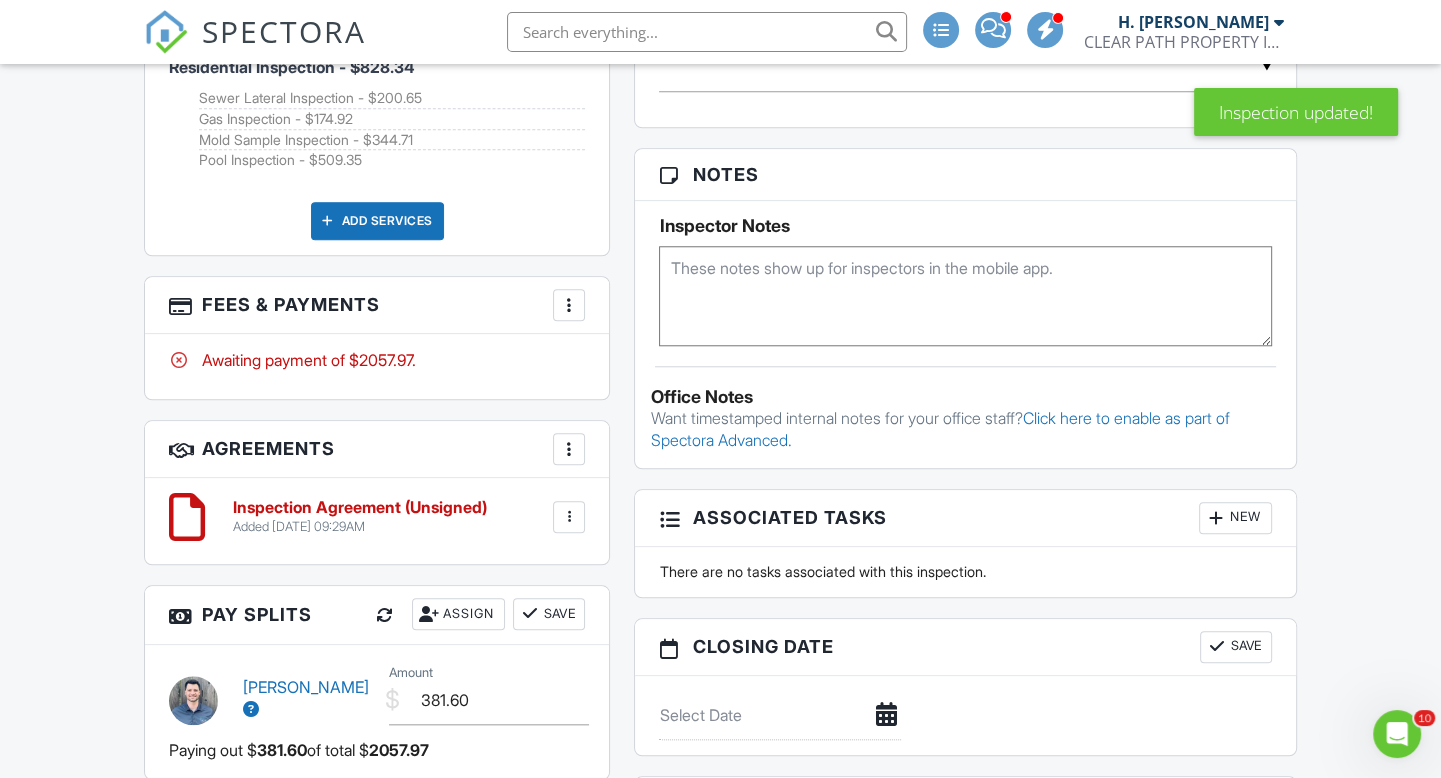 click at bounding box center (569, 305) 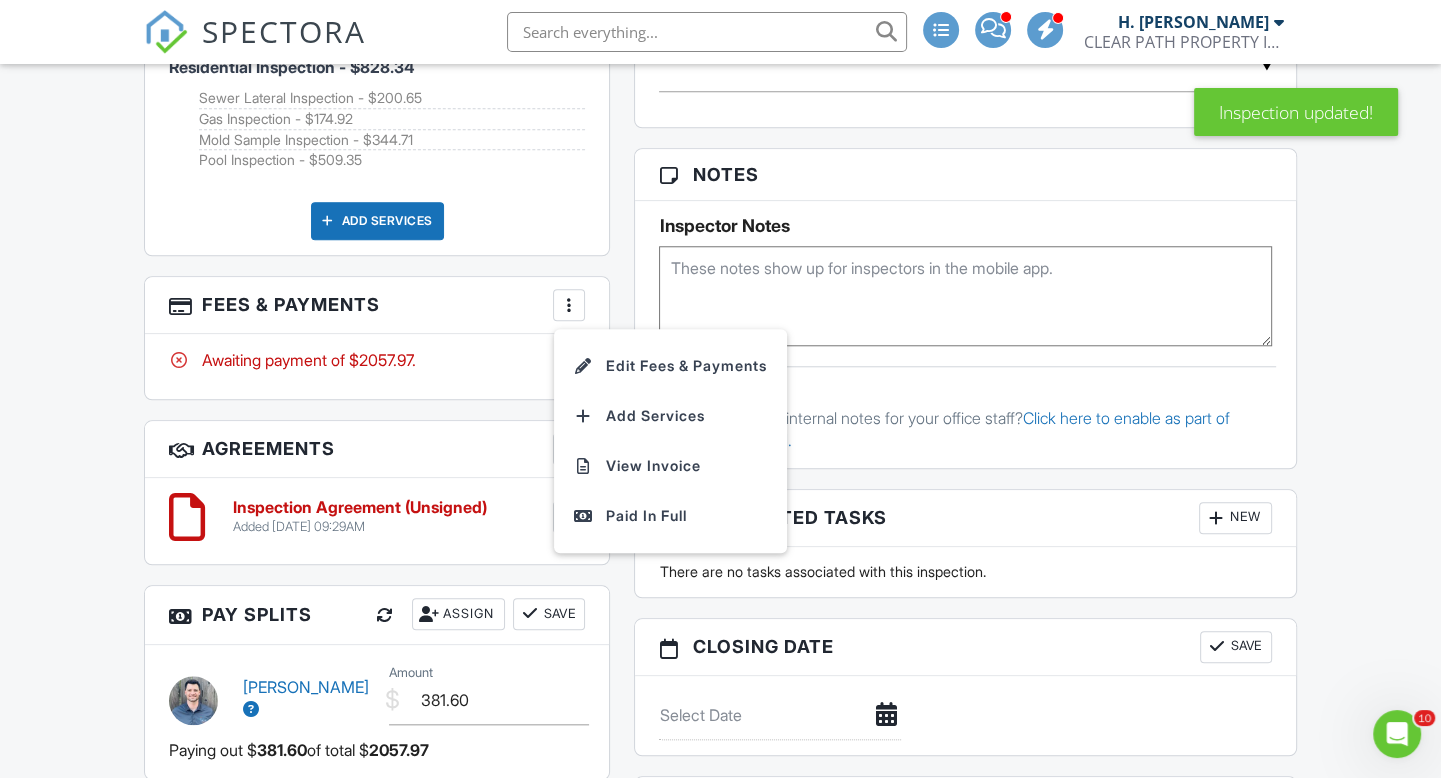click on "Edit Fees & Payments" at bounding box center (670, 366) 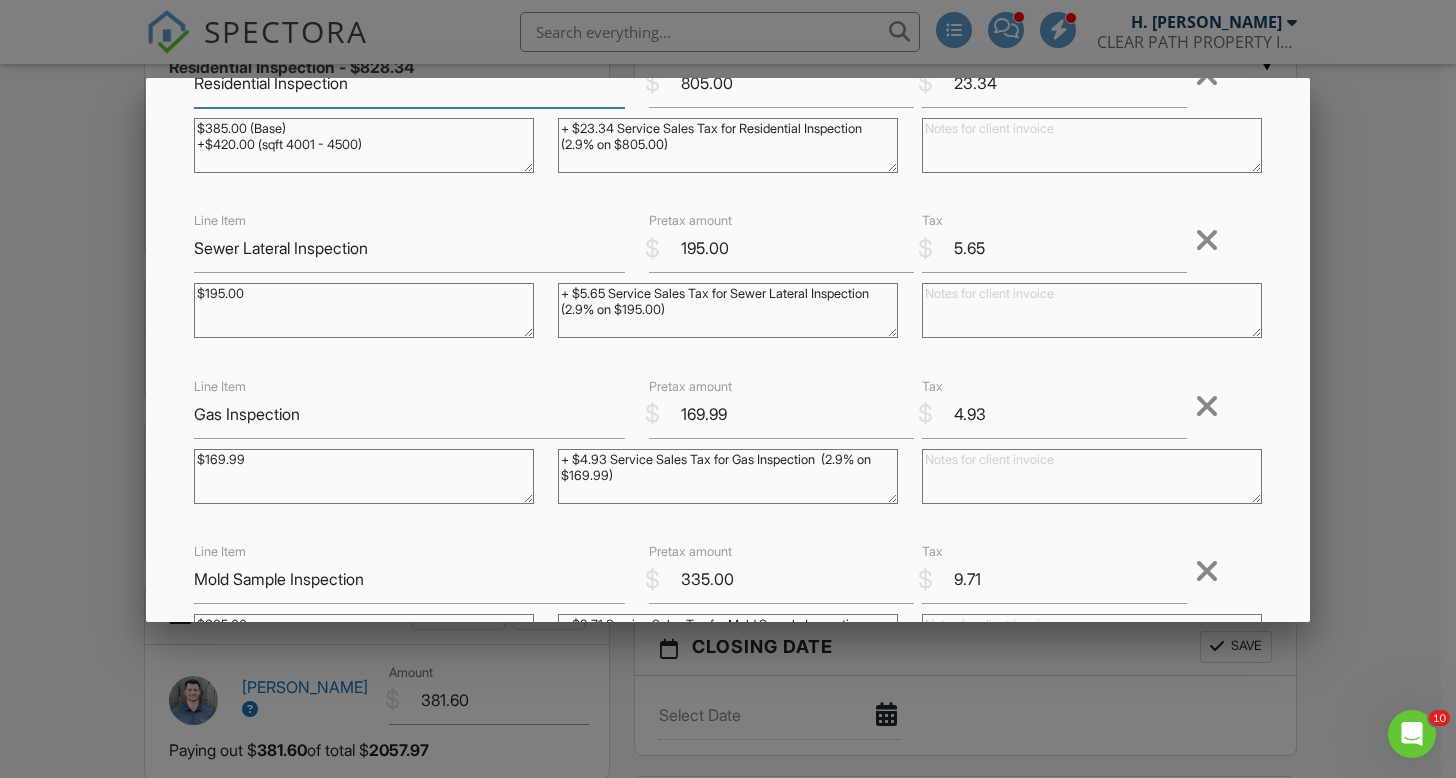 scroll, scrollTop: 300, scrollLeft: 0, axis: vertical 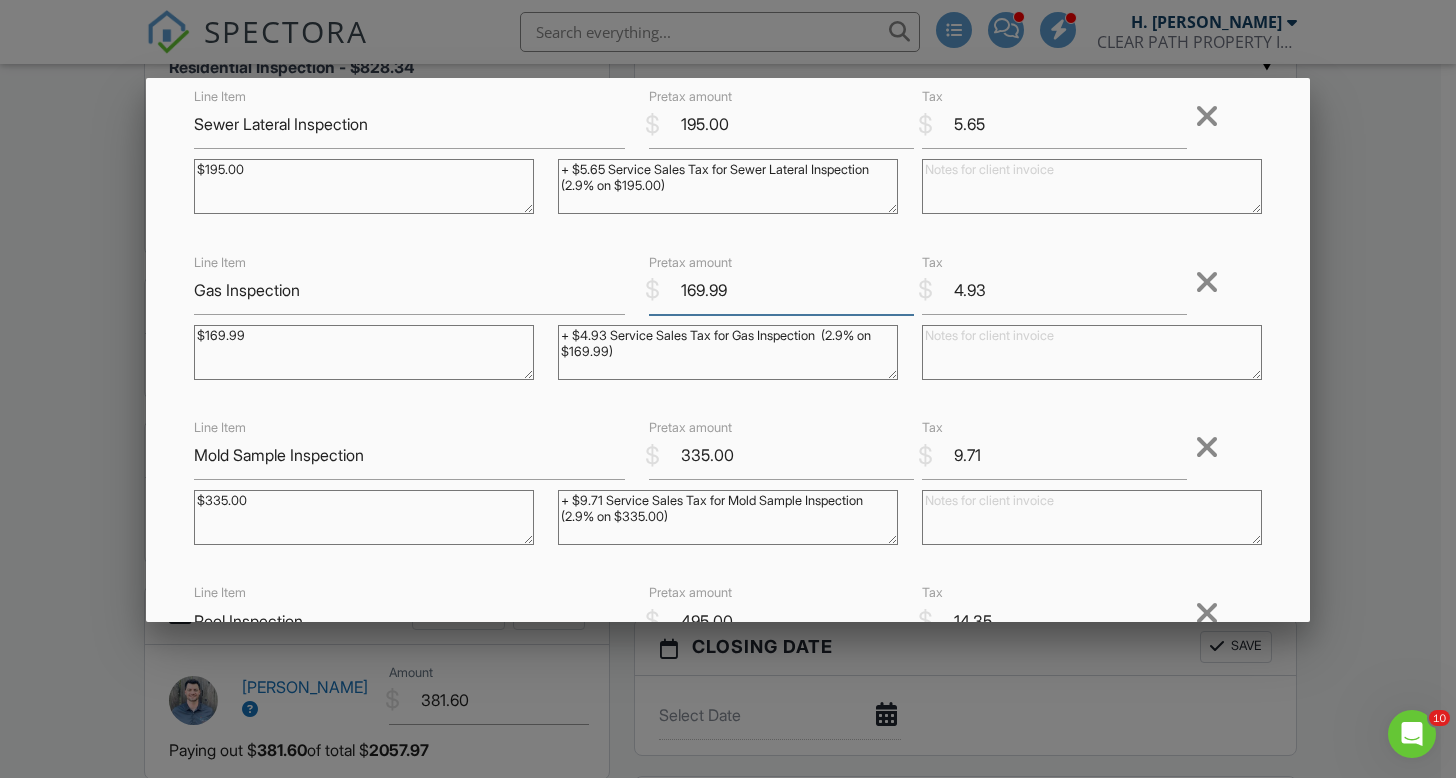 drag, startPoint x: 755, startPoint y: 286, endPoint x: 628, endPoint y: 283, distance: 127.03543 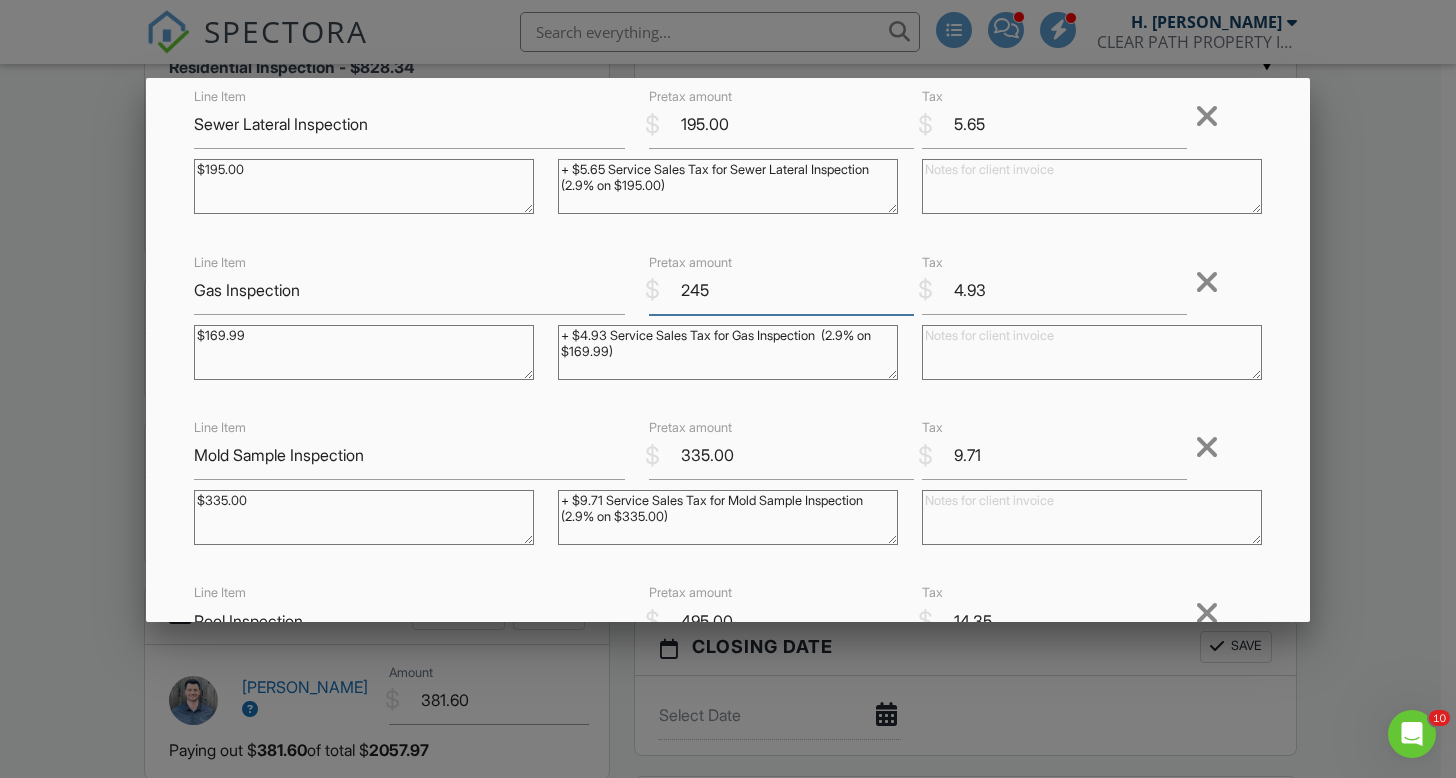 type on "245" 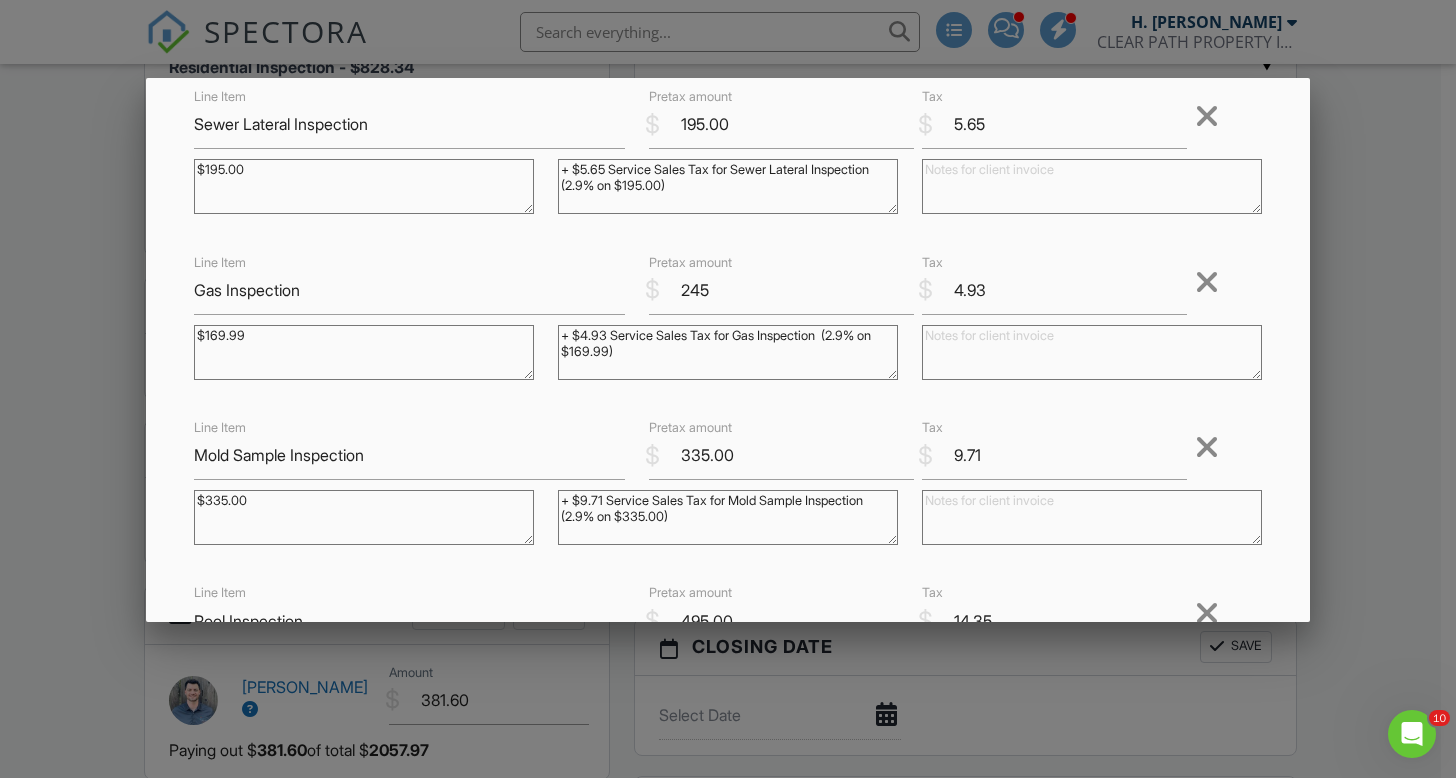 drag, startPoint x: 662, startPoint y: 349, endPoint x: 528, endPoint y: 320, distance: 137.10216 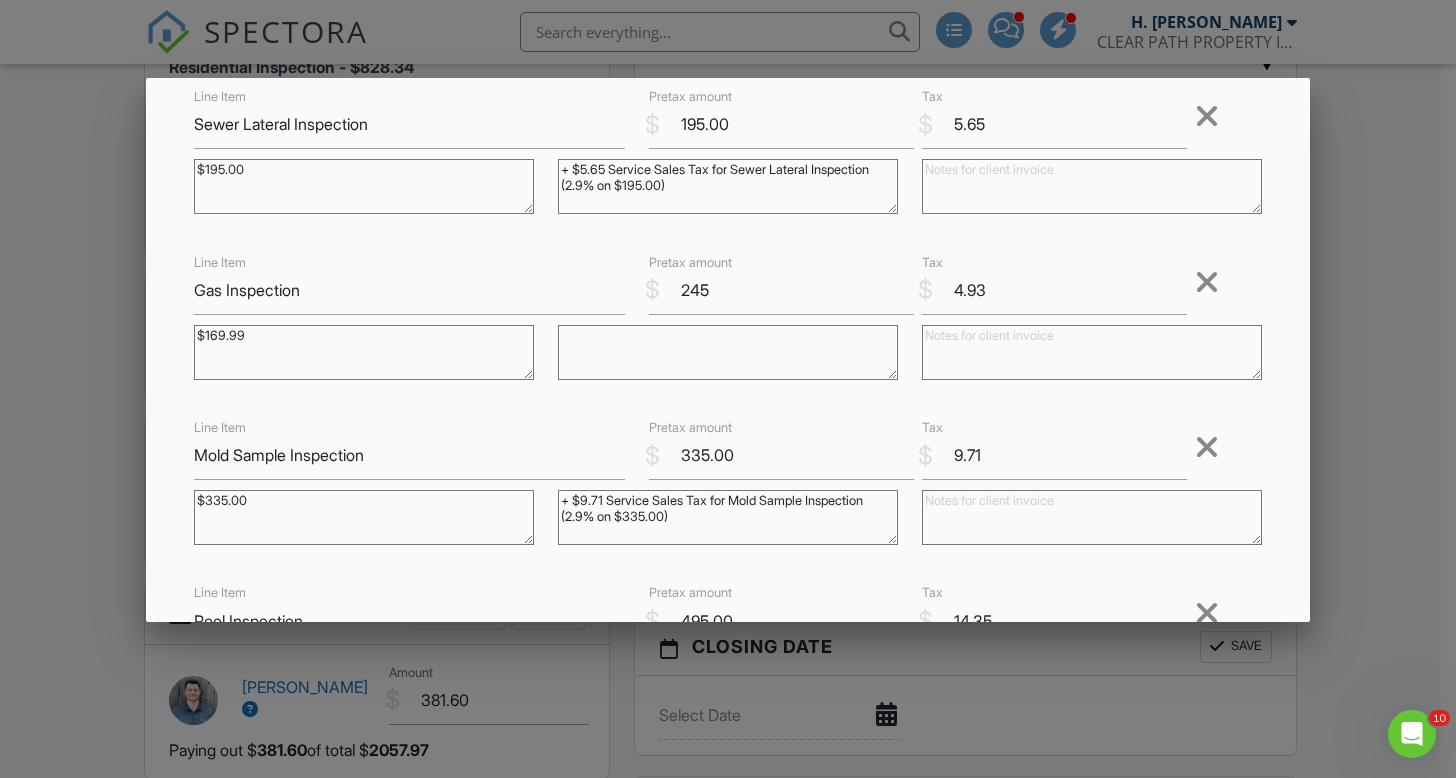 type 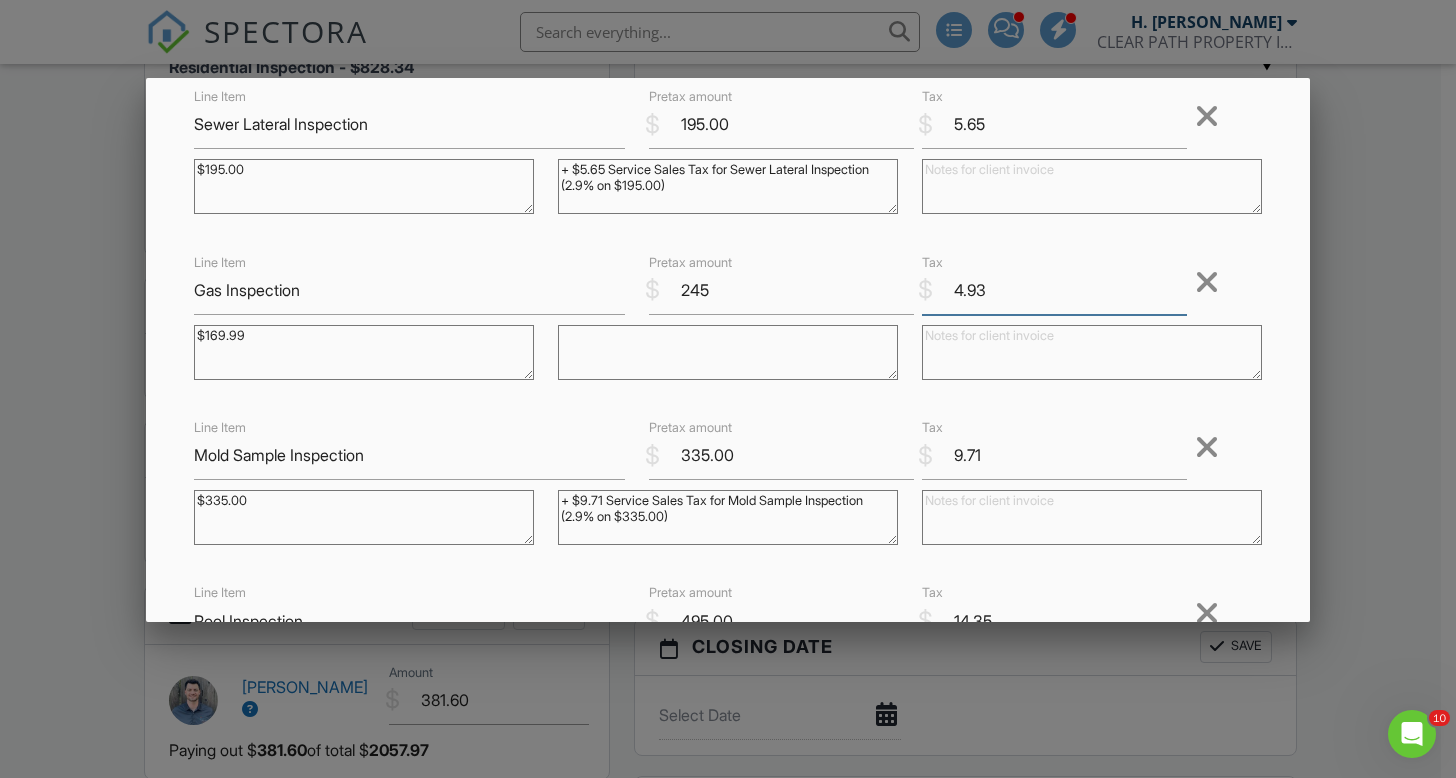 drag, startPoint x: 1000, startPoint y: 280, endPoint x: 928, endPoint y: 268, distance: 72.99315 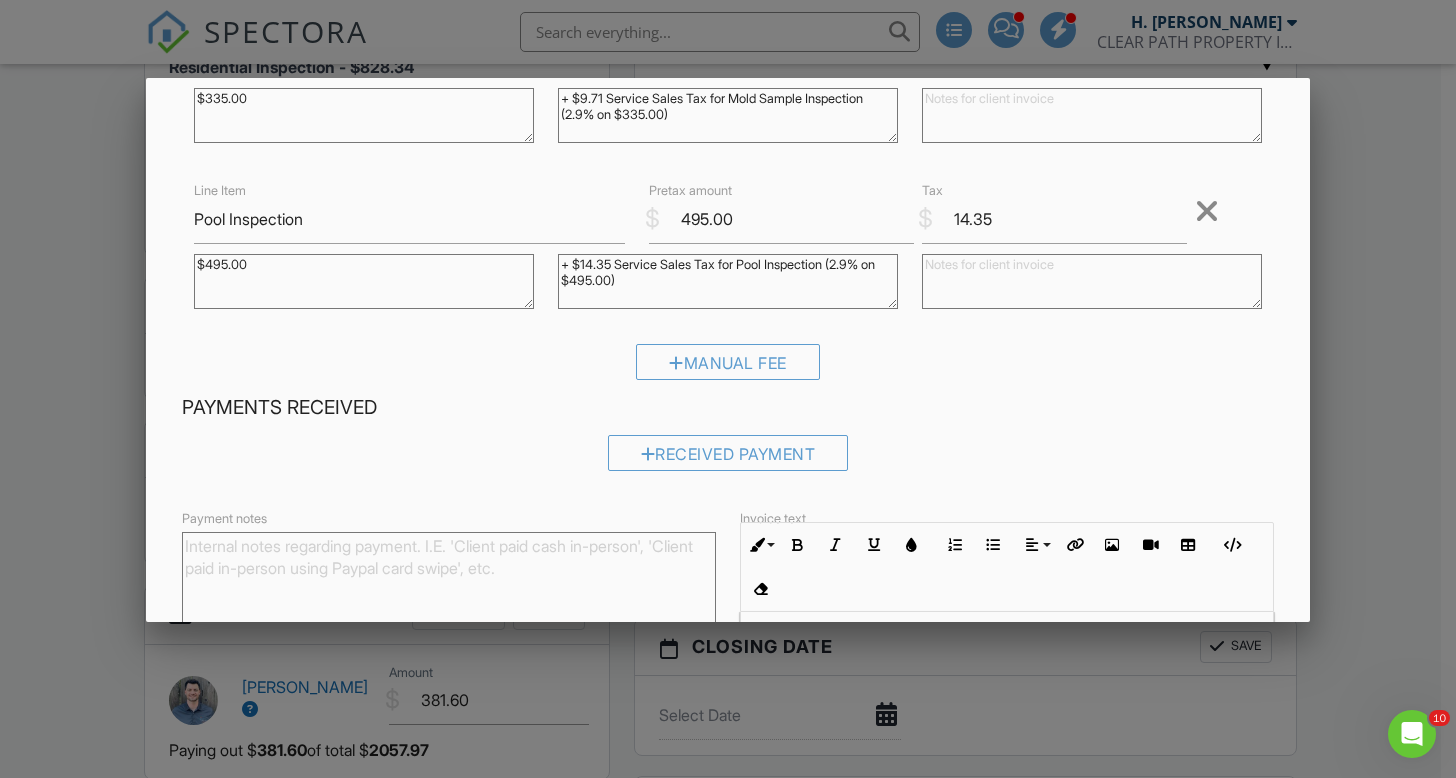 scroll, scrollTop: 936, scrollLeft: 0, axis: vertical 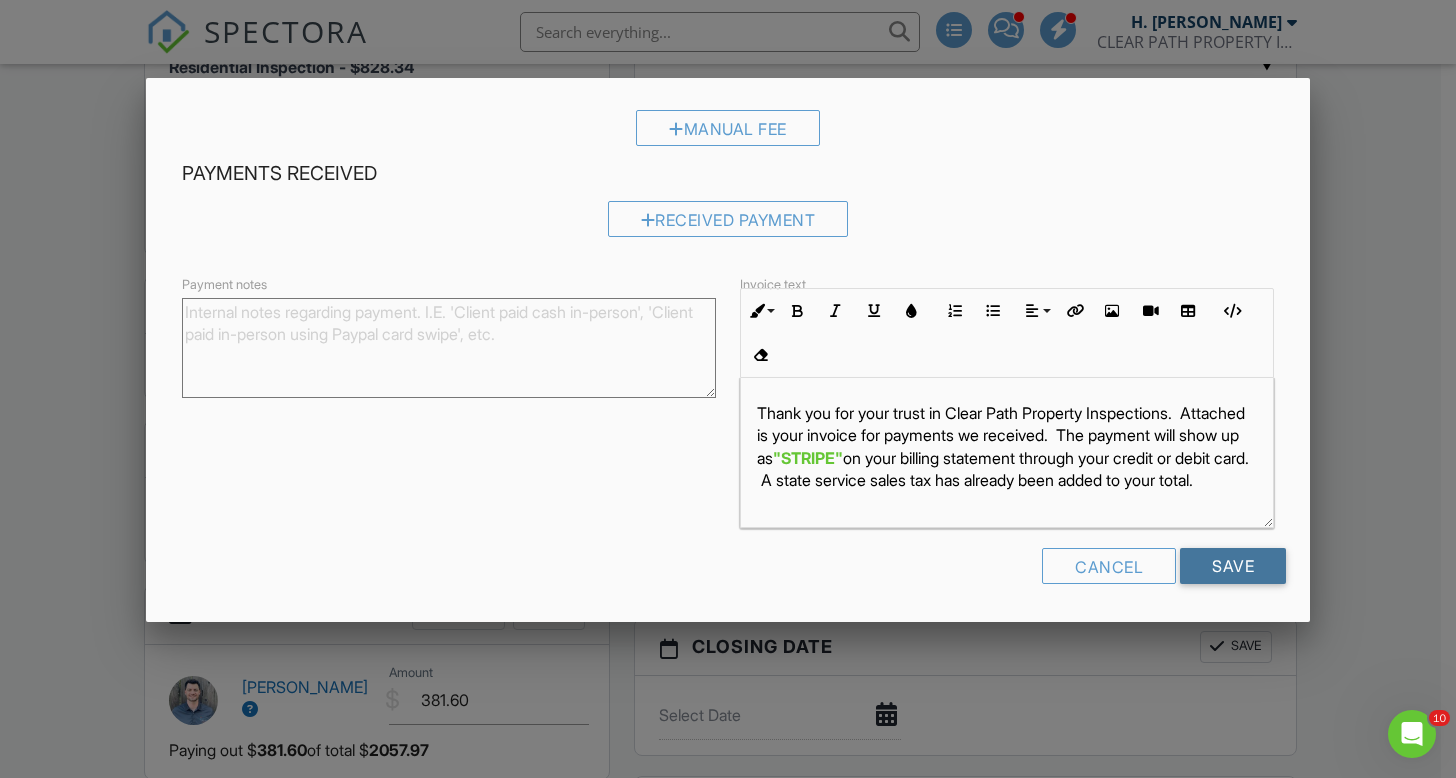 click on "Save" at bounding box center (1233, 566) 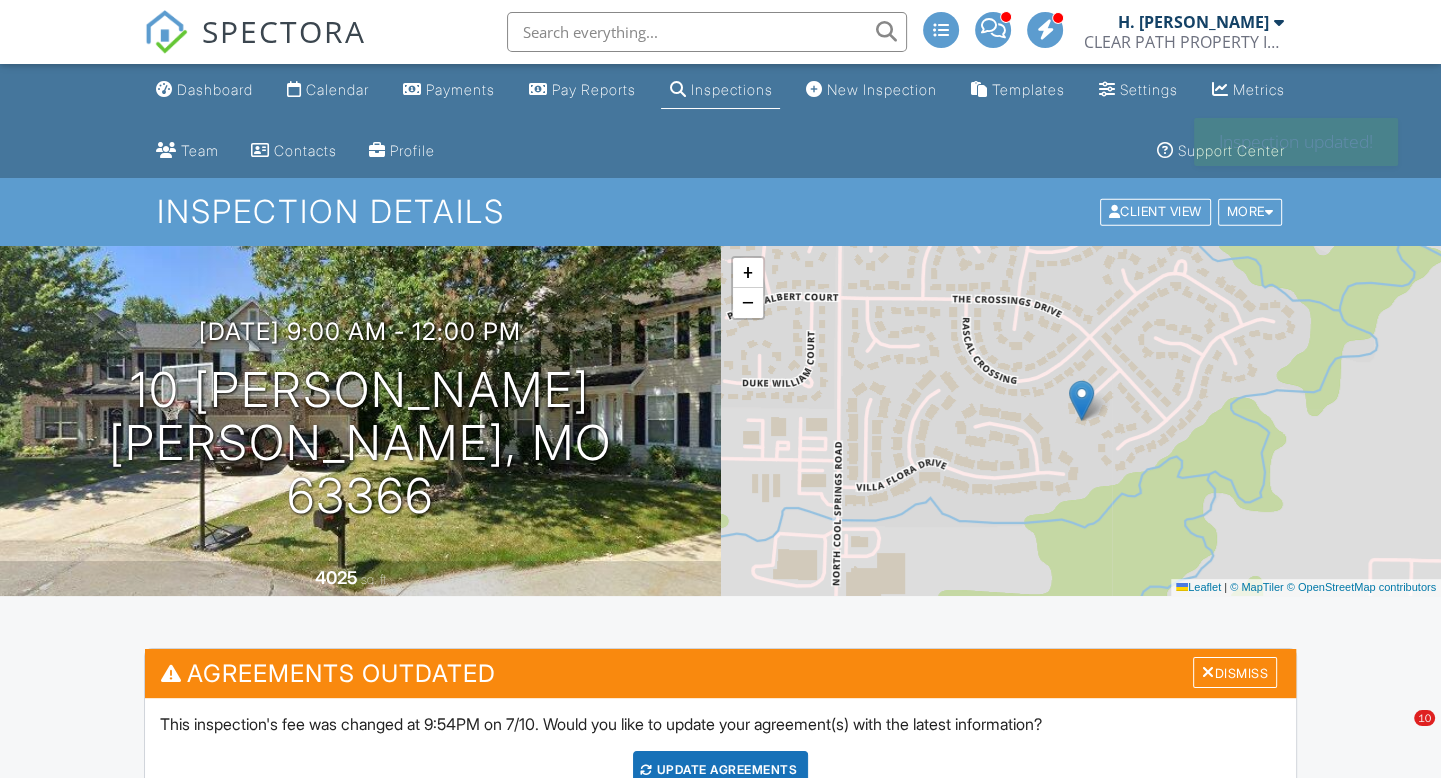 scroll, scrollTop: 0, scrollLeft: 0, axis: both 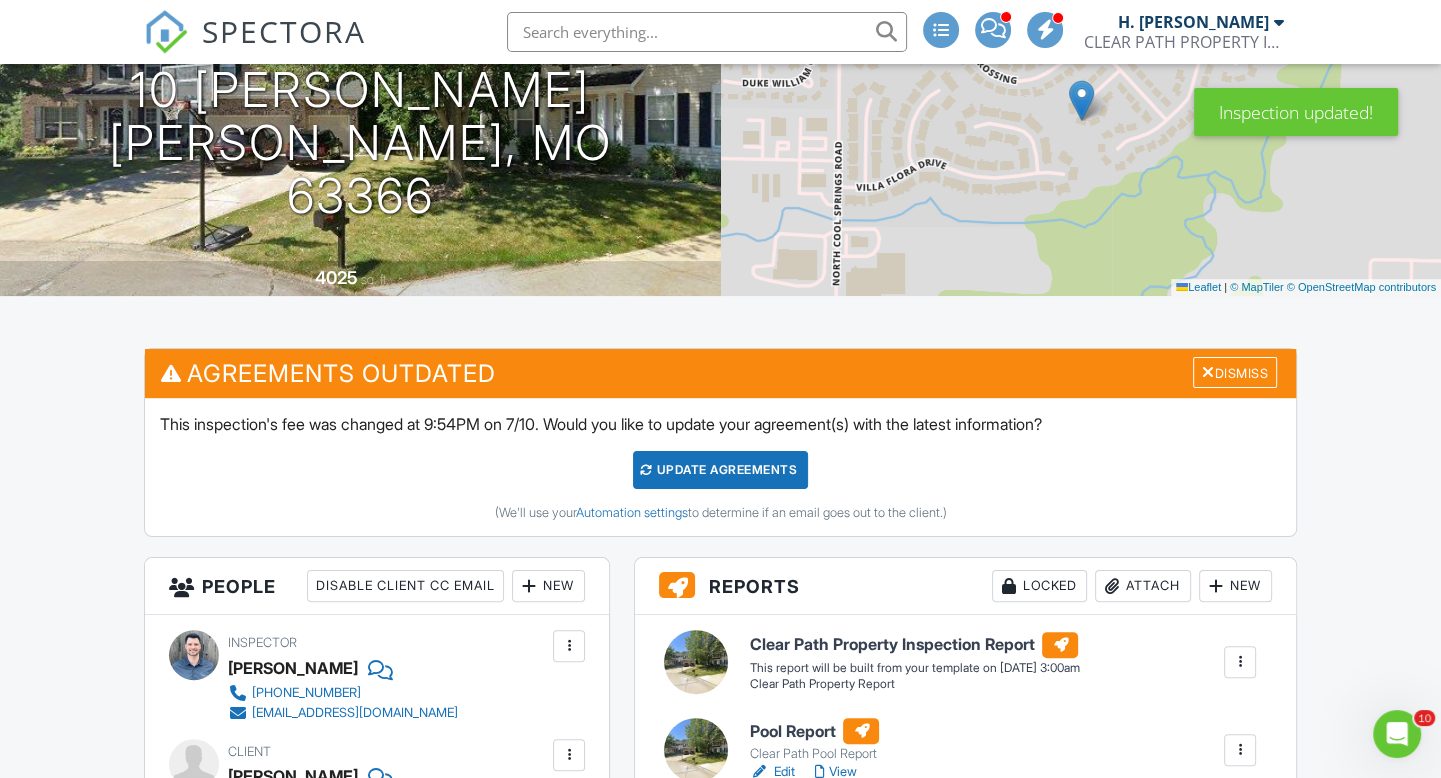 click on "Update Agreements" at bounding box center (720, 470) 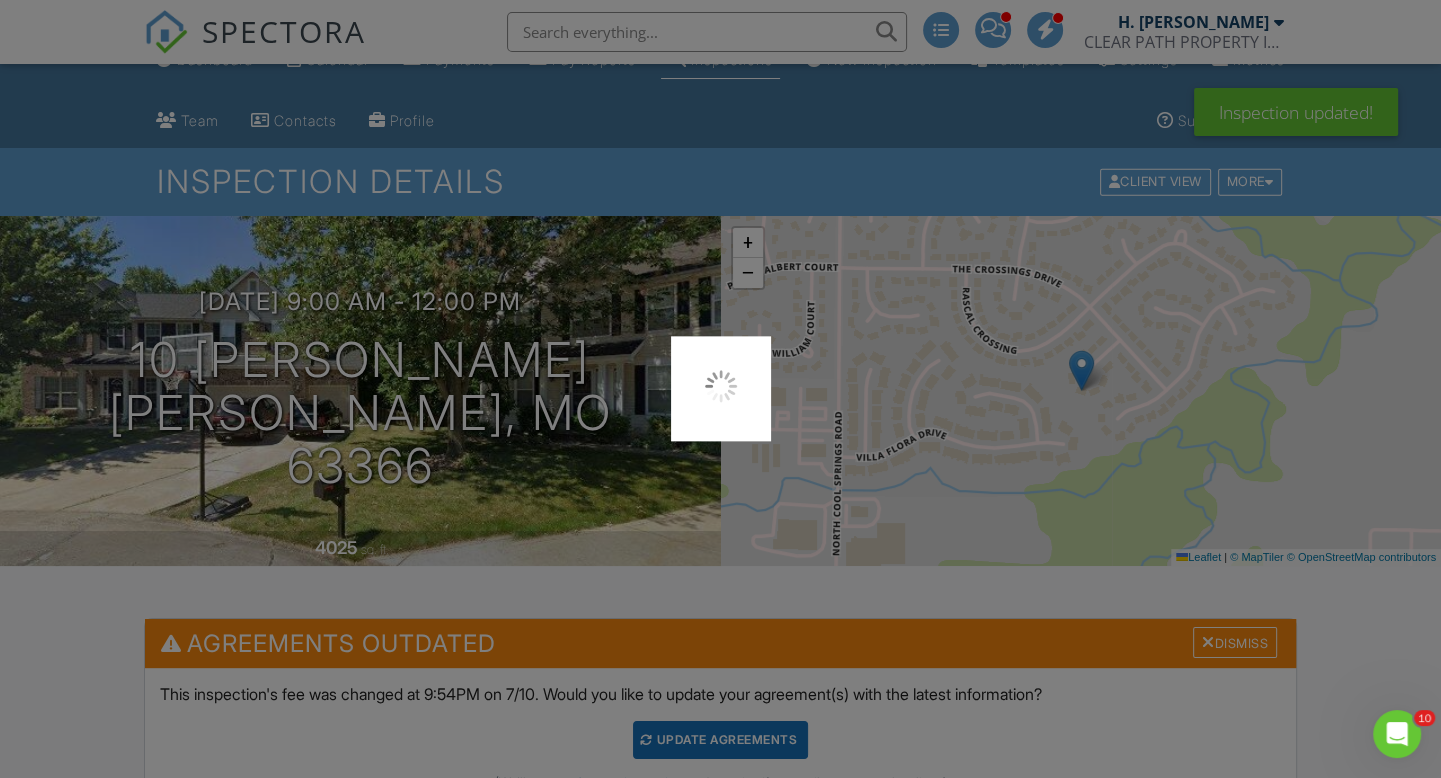 scroll, scrollTop: 0, scrollLeft: 0, axis: both 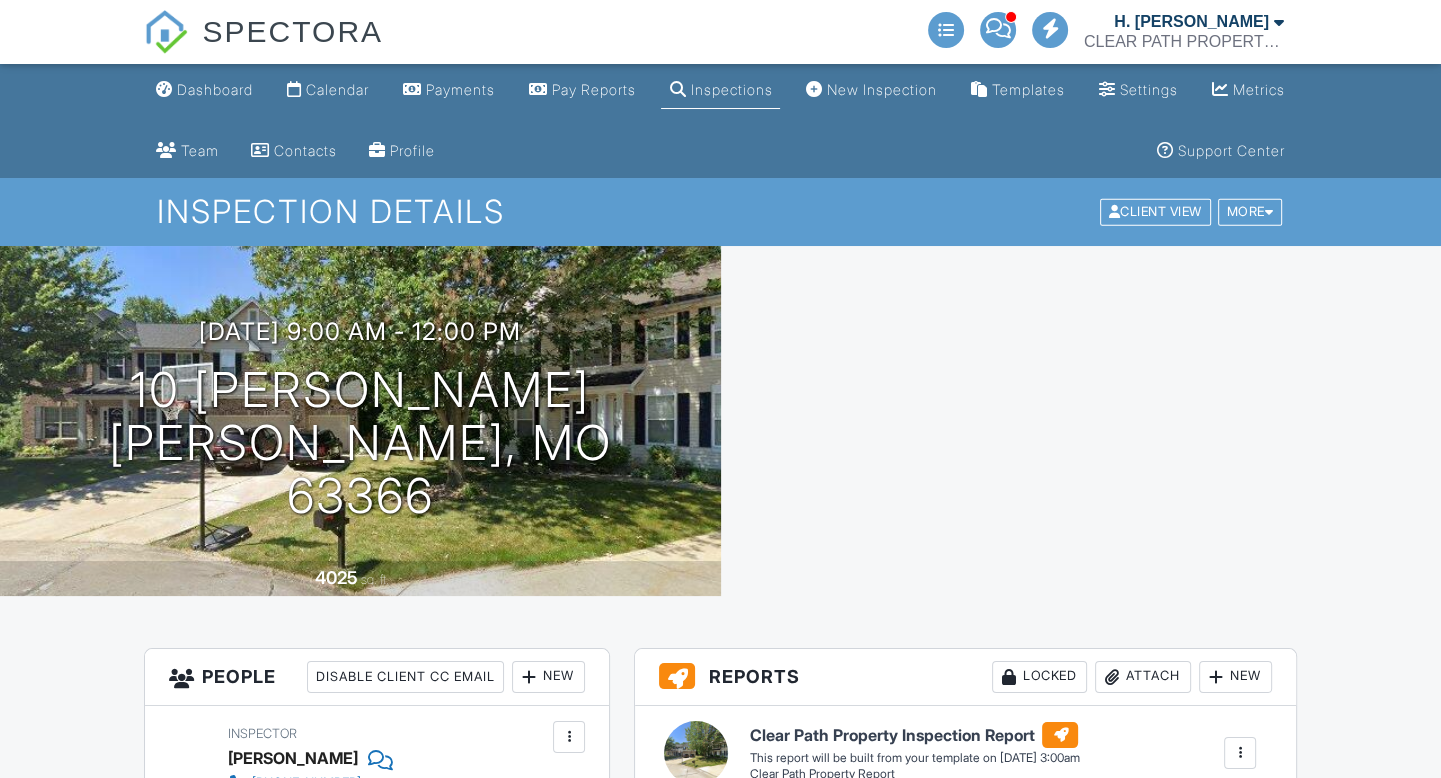 click on "Dashboard" at bounding box center (215, 89) 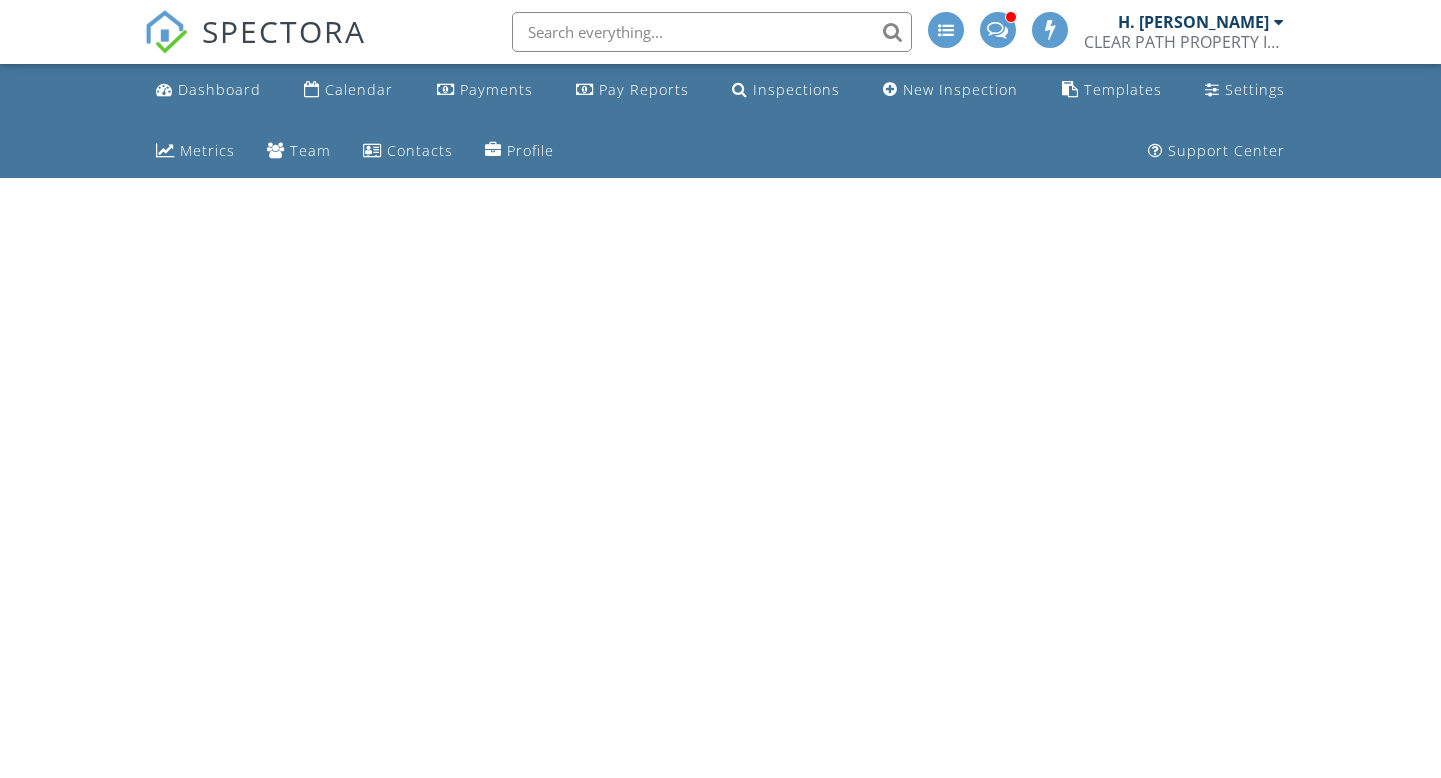 scroll, scrollTop: 0, scrollLeft: 0, axis: both 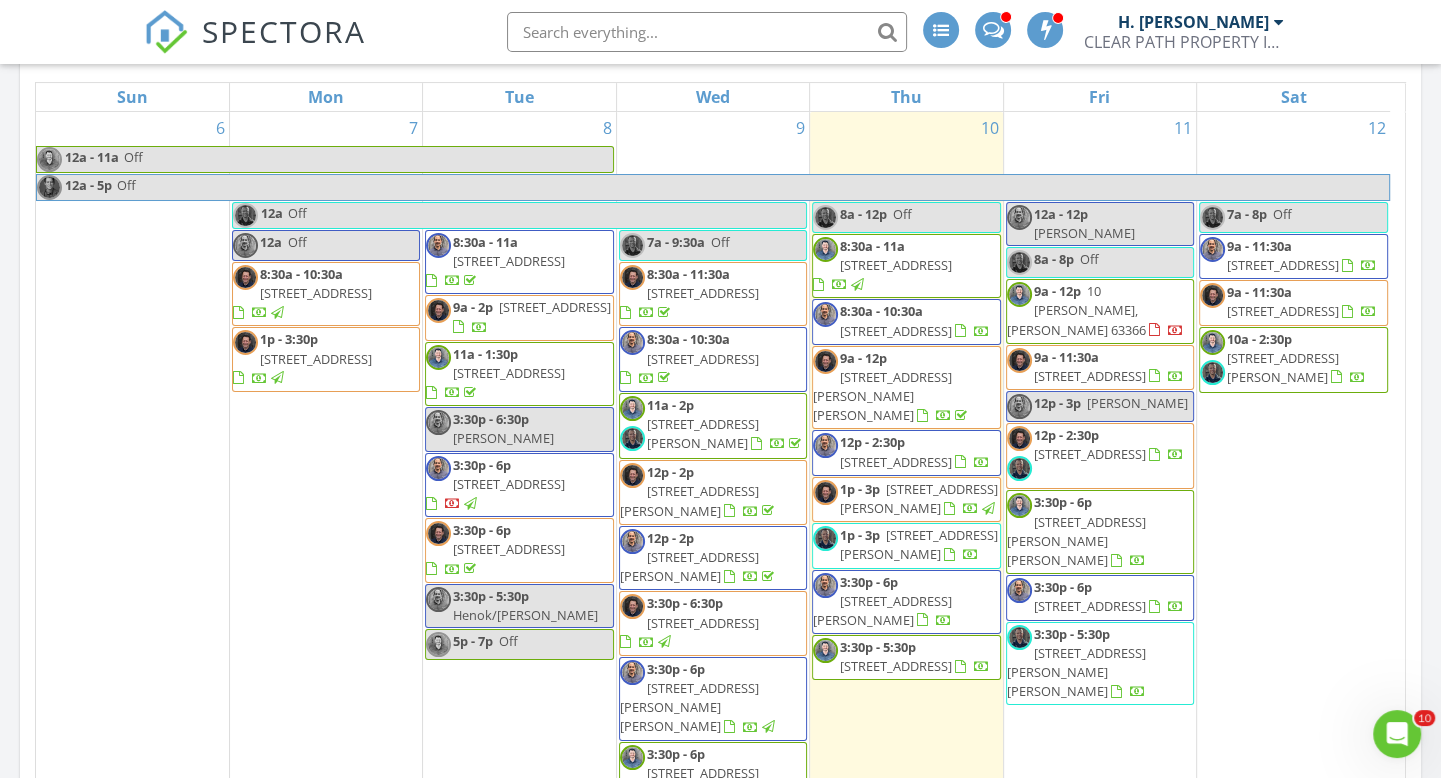 click on "[STREET_ADDRESS]" at bounding box center [1090, 376] 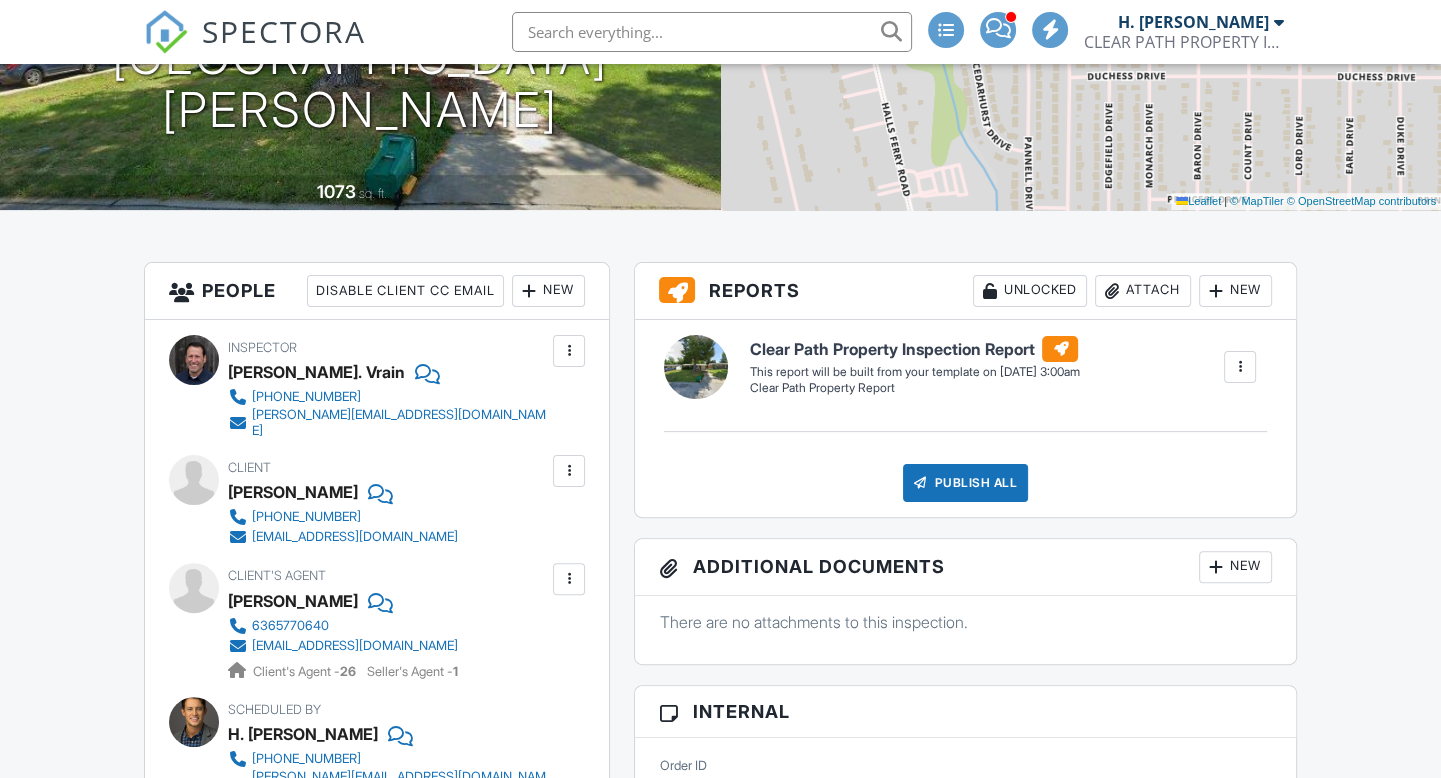 scroll, scrollTop: 600, scrollLeft: 0, axis: vertical 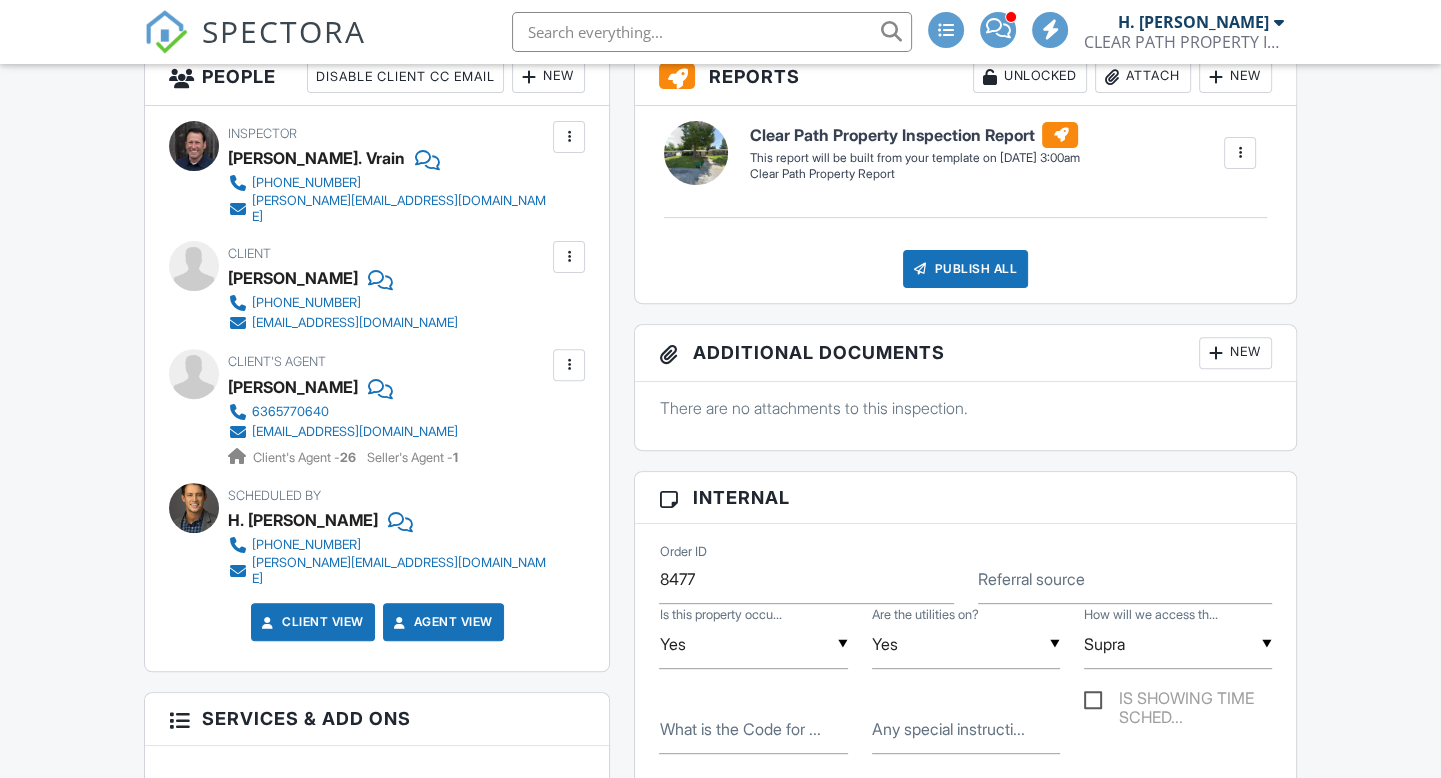 click on "Supra" at bounding box center (1178, 644) 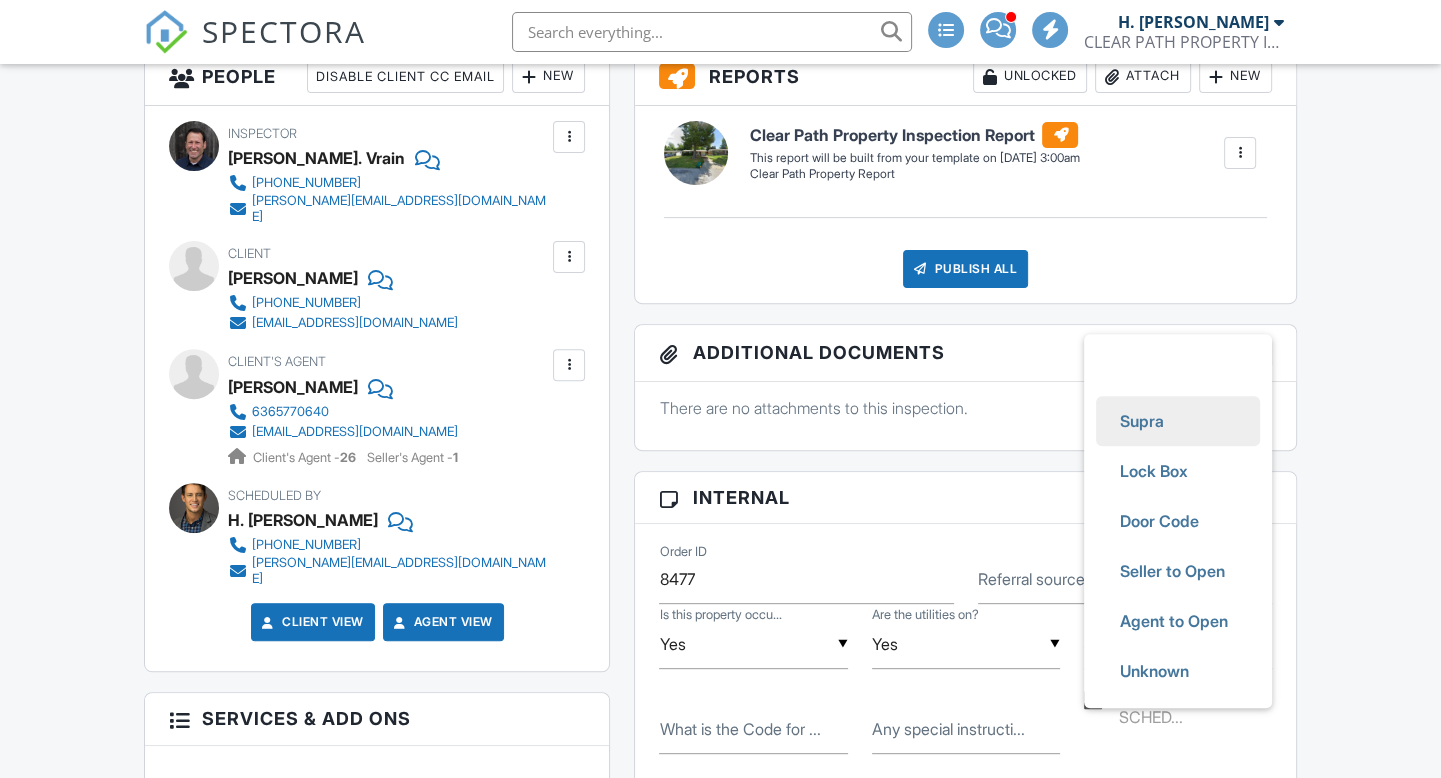 scroll, scrollTop: 0, scrollLeft: 0, axis: both 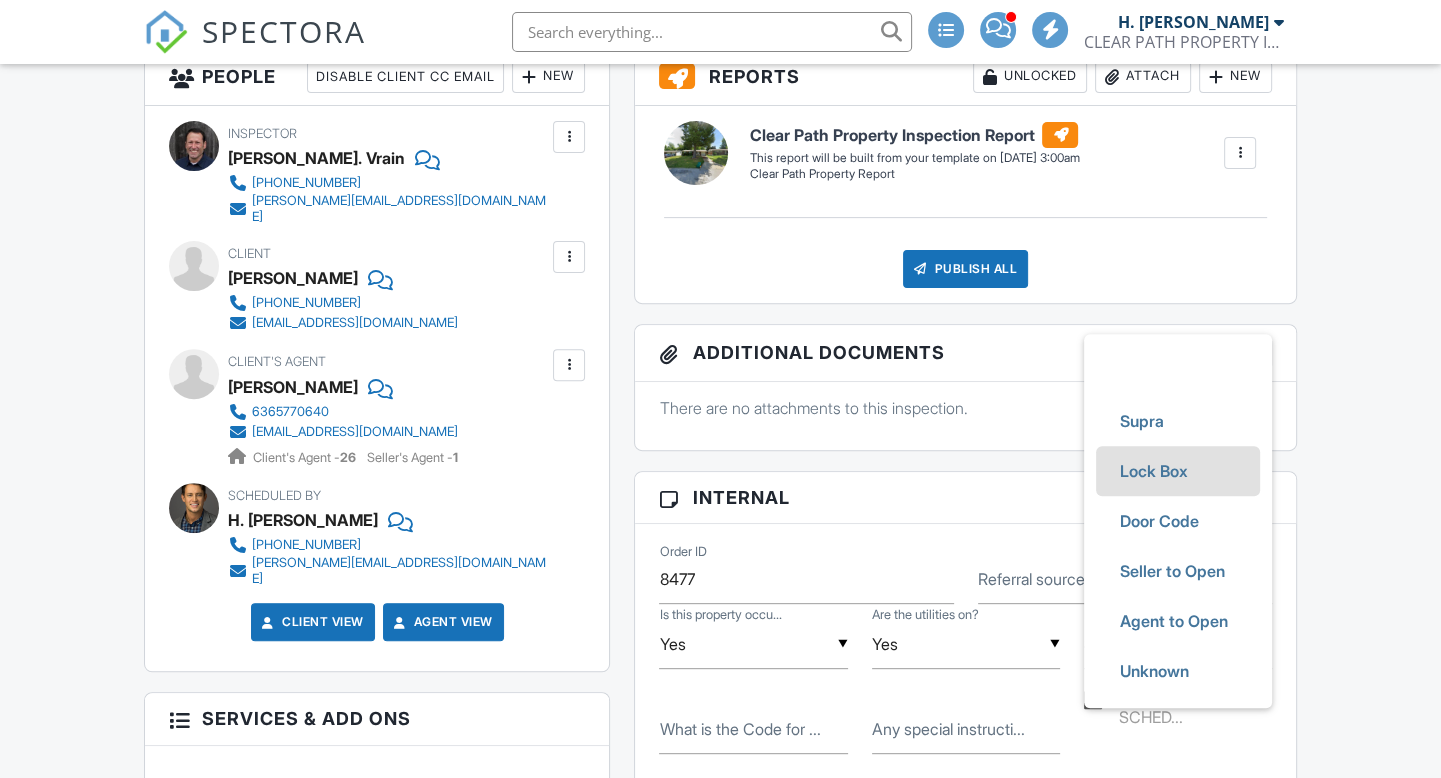 type on "Lock Box" 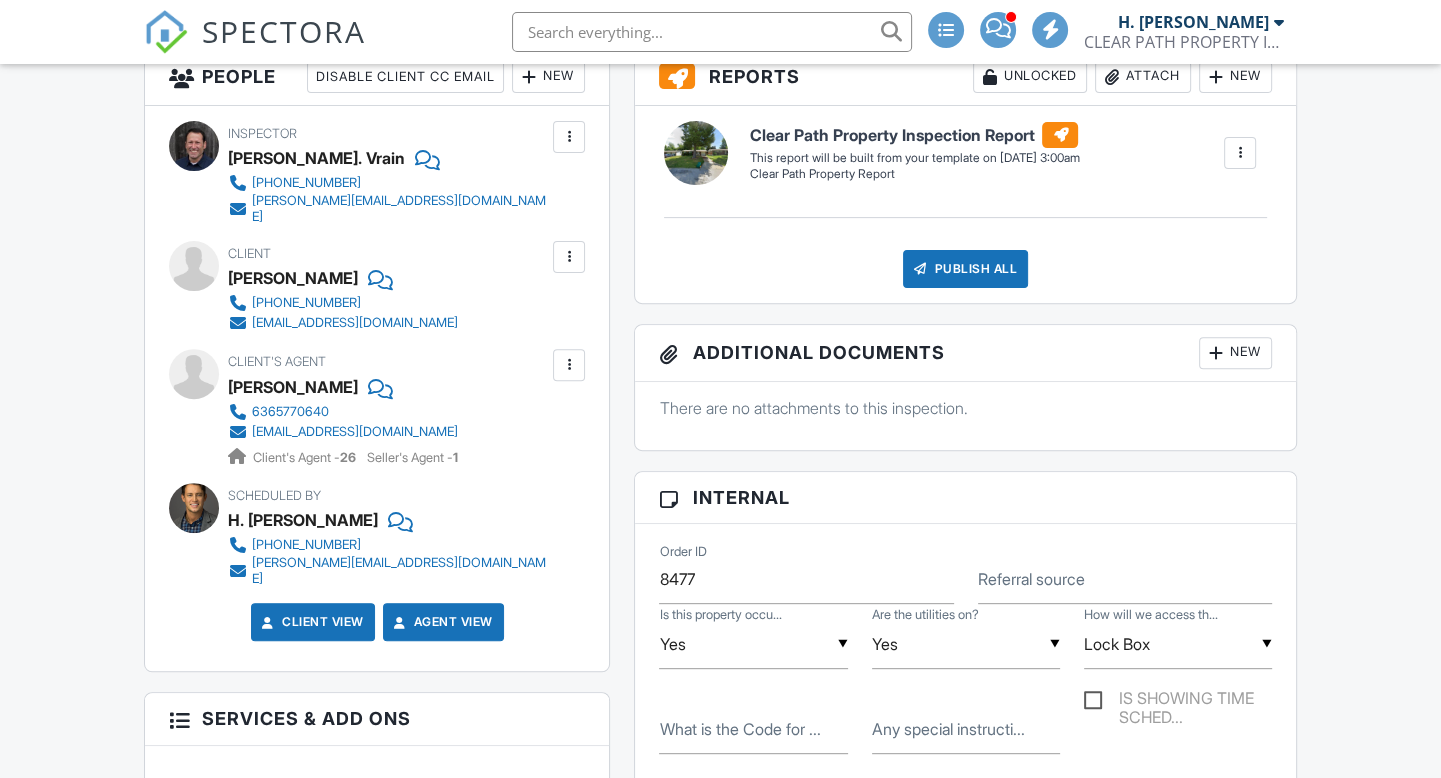 click on "What is the Code for ..." at bounding box center [739, 729] 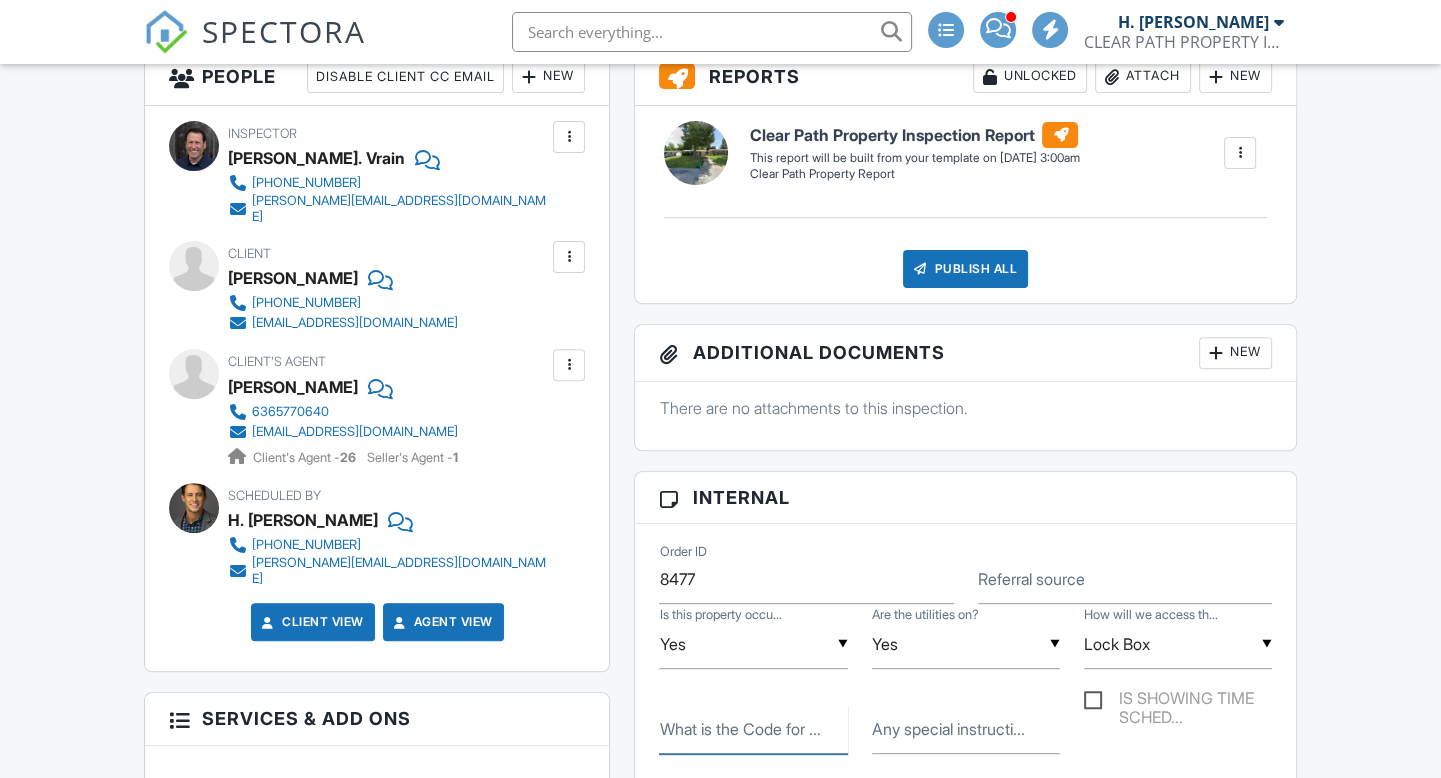 click on "What is the Code for ..." at bounding box center (753, 729) 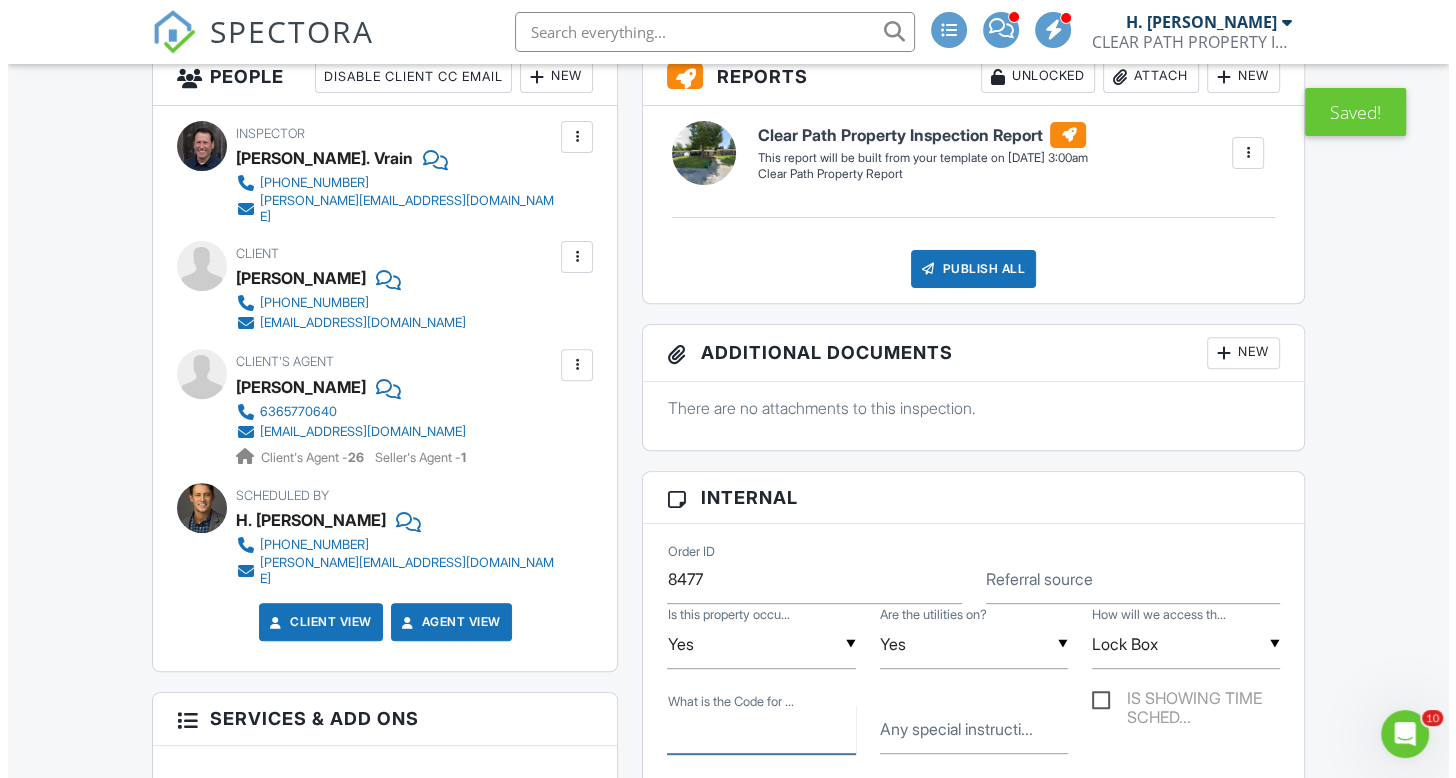 scroll, scrollTop: 0, scrollLeft: 0, axis: both 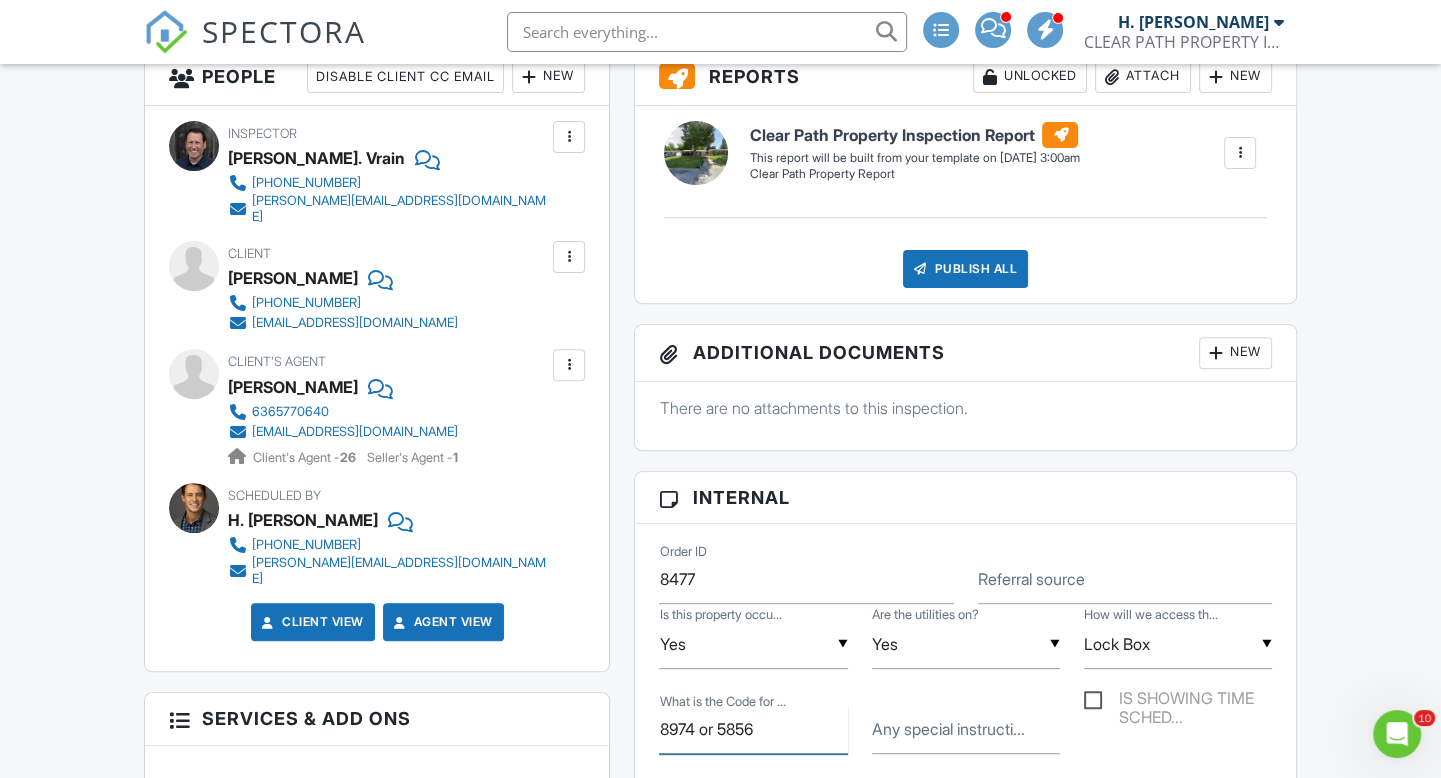type on "8974 or 5856" 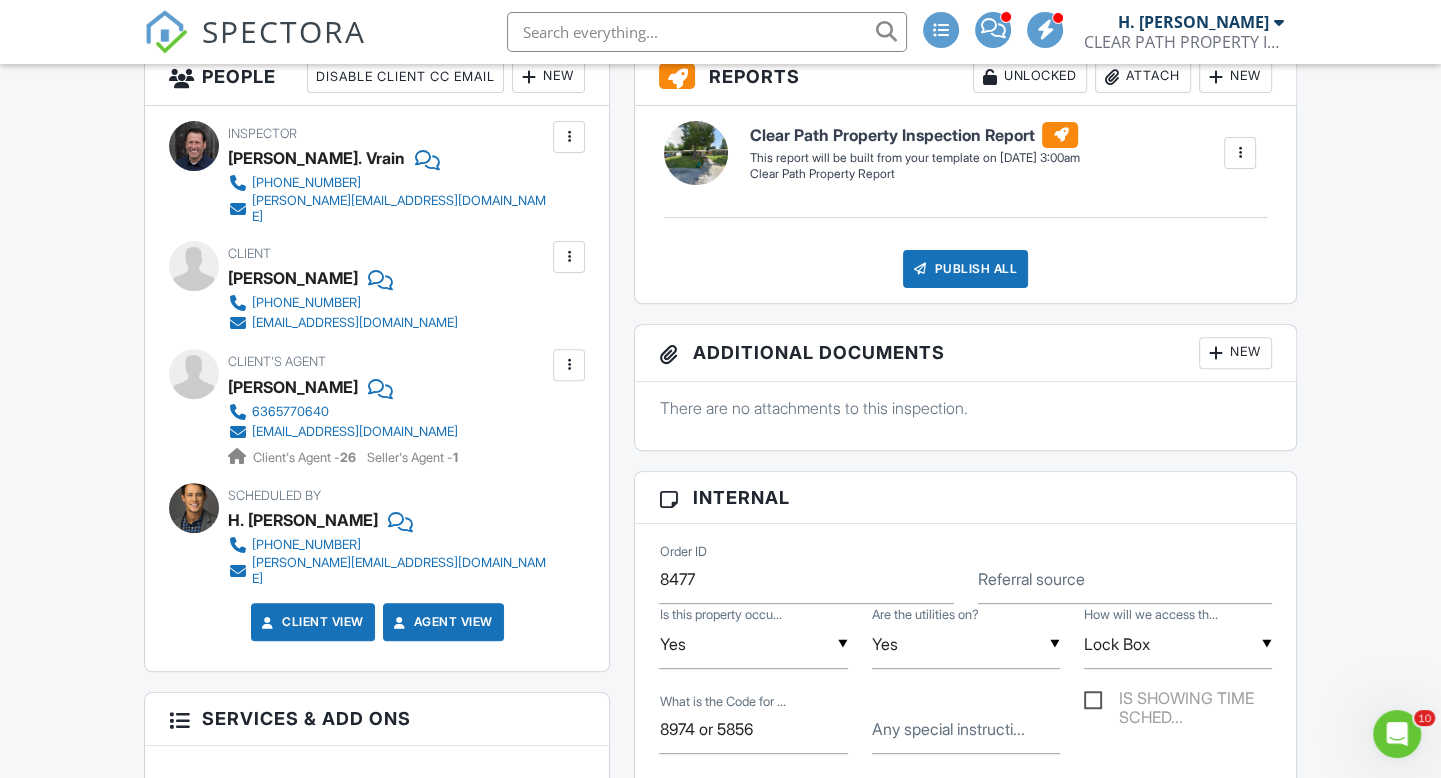 click on "IS SHOWING TIME SCHED..." at bounding box center (1178, 701) 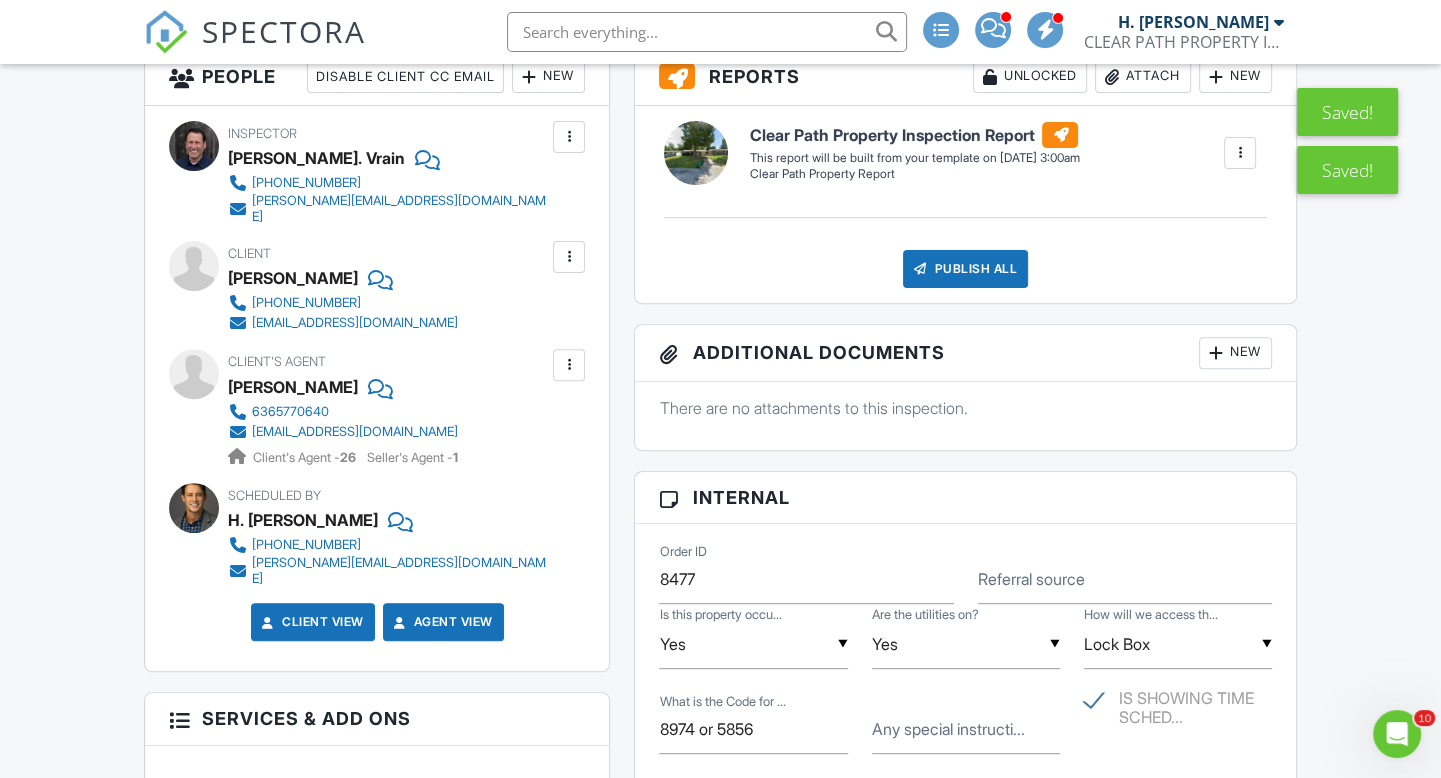 click on "New" at bounding box center [548, 77] 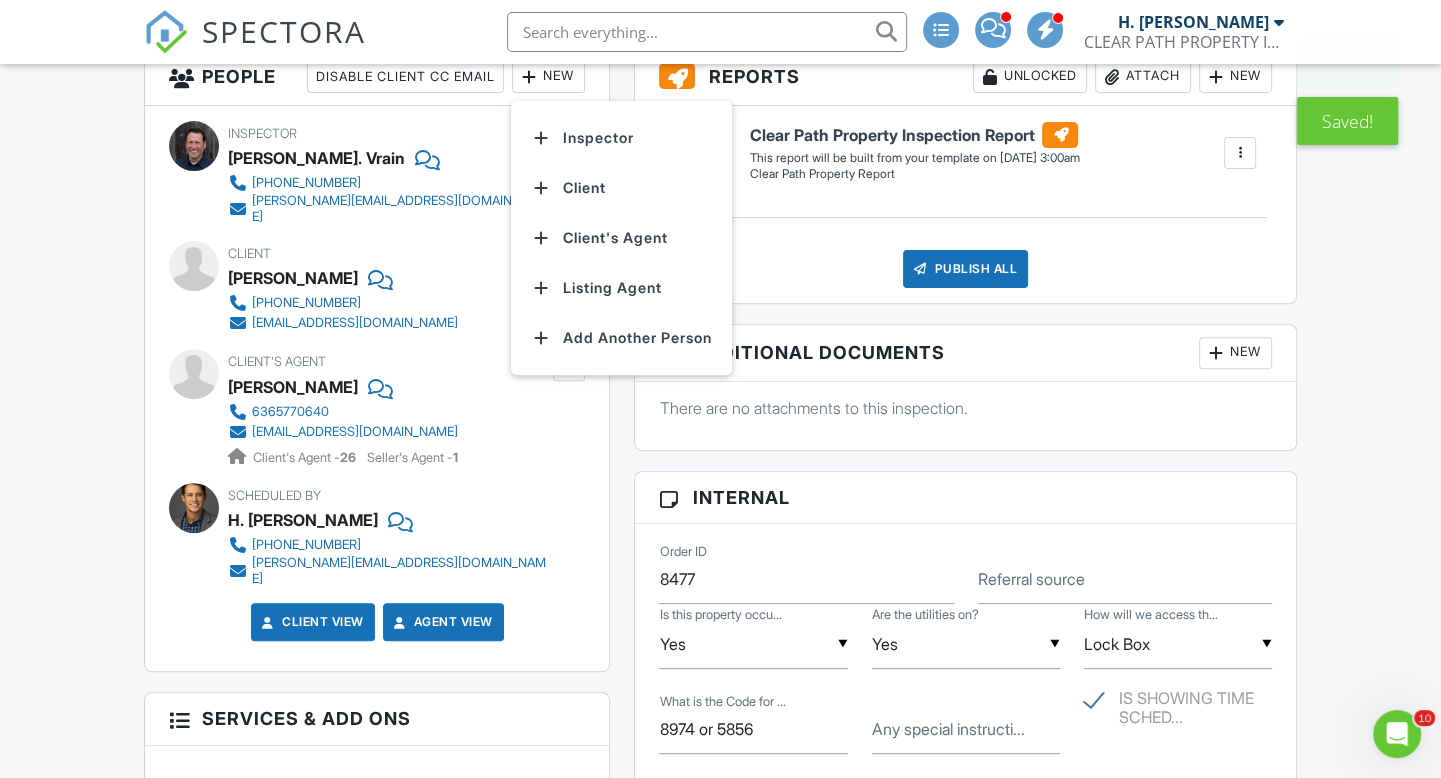 click on "Listing Agent" at bounding box center [621, 288] 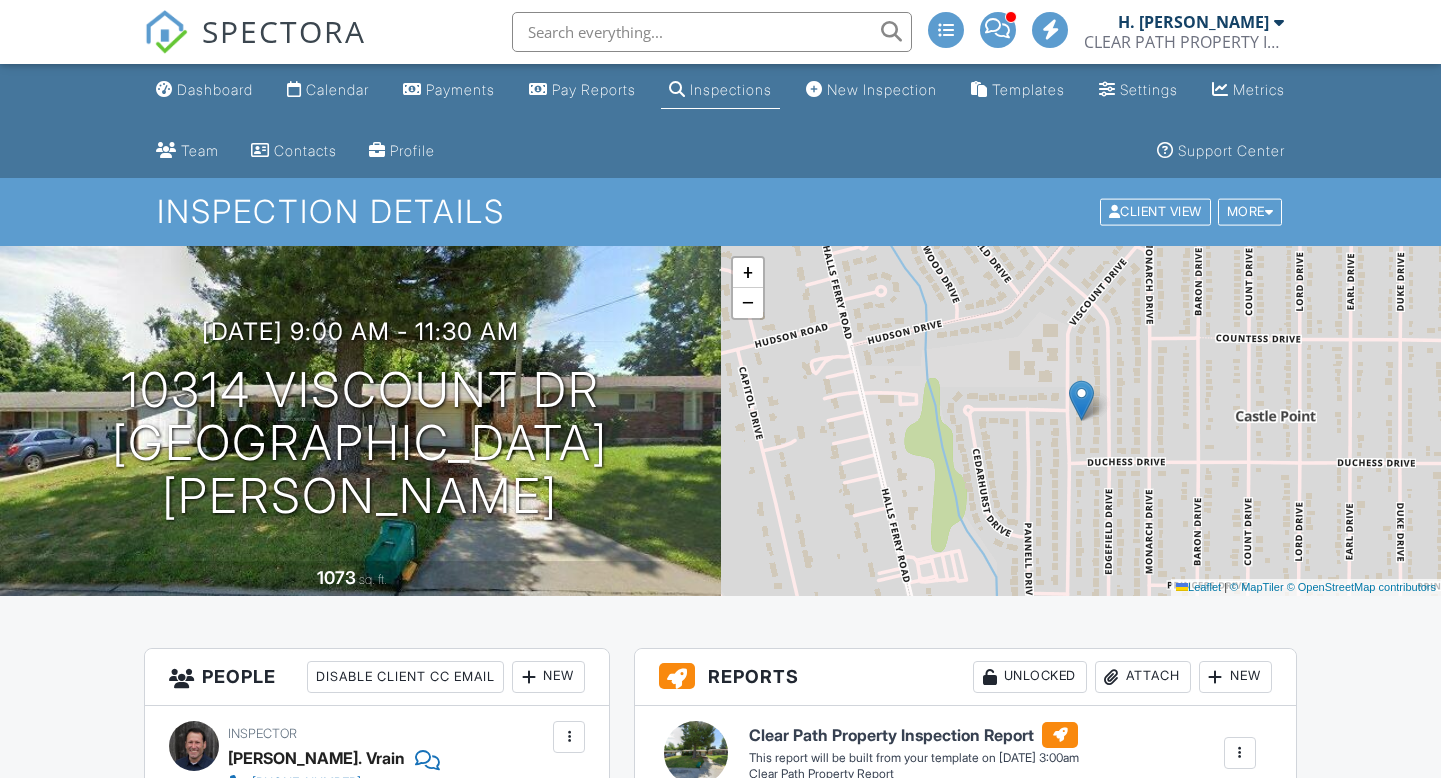 scroll, scrollTop: 1500, scrollLeft: 0, axis: vertical 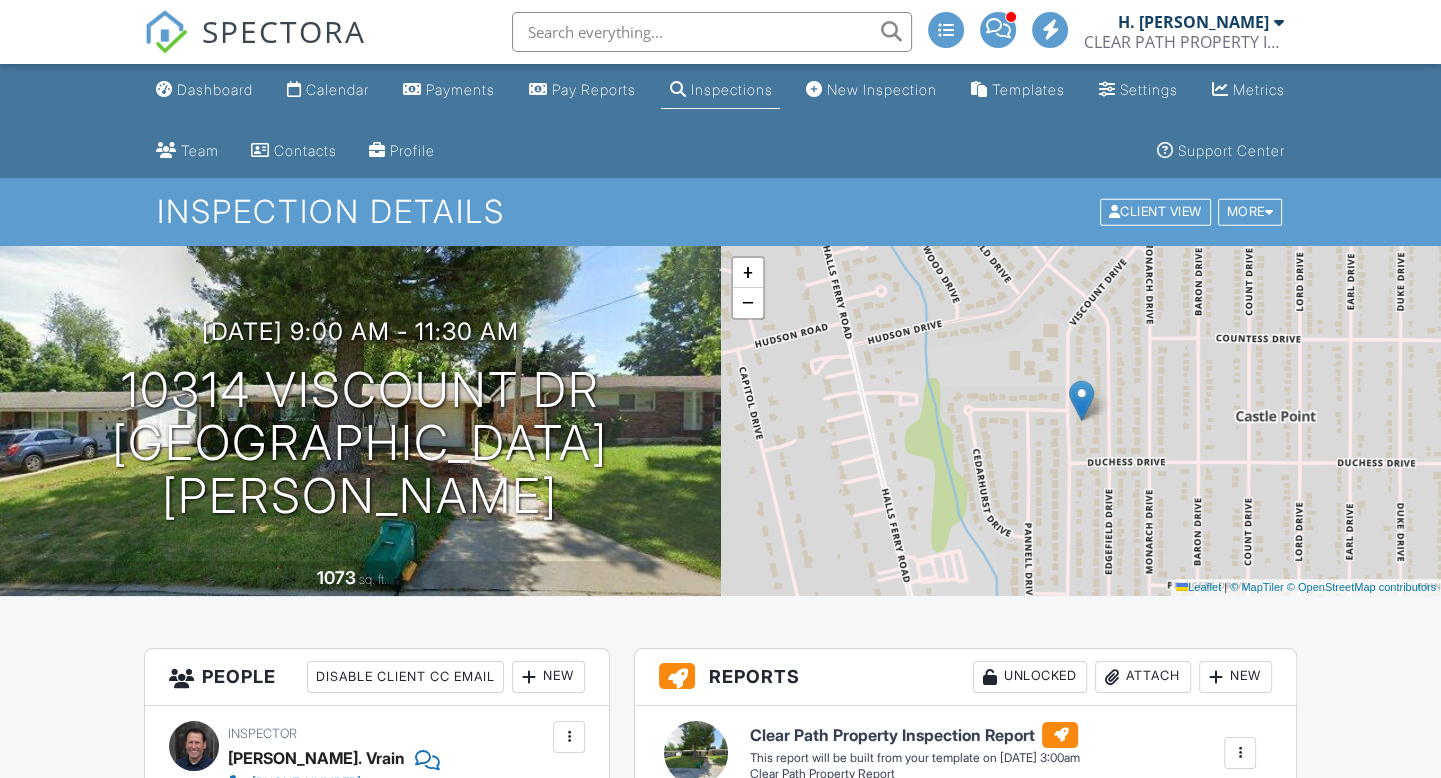 click on "Dashboard" at bounding box center [215, 89] 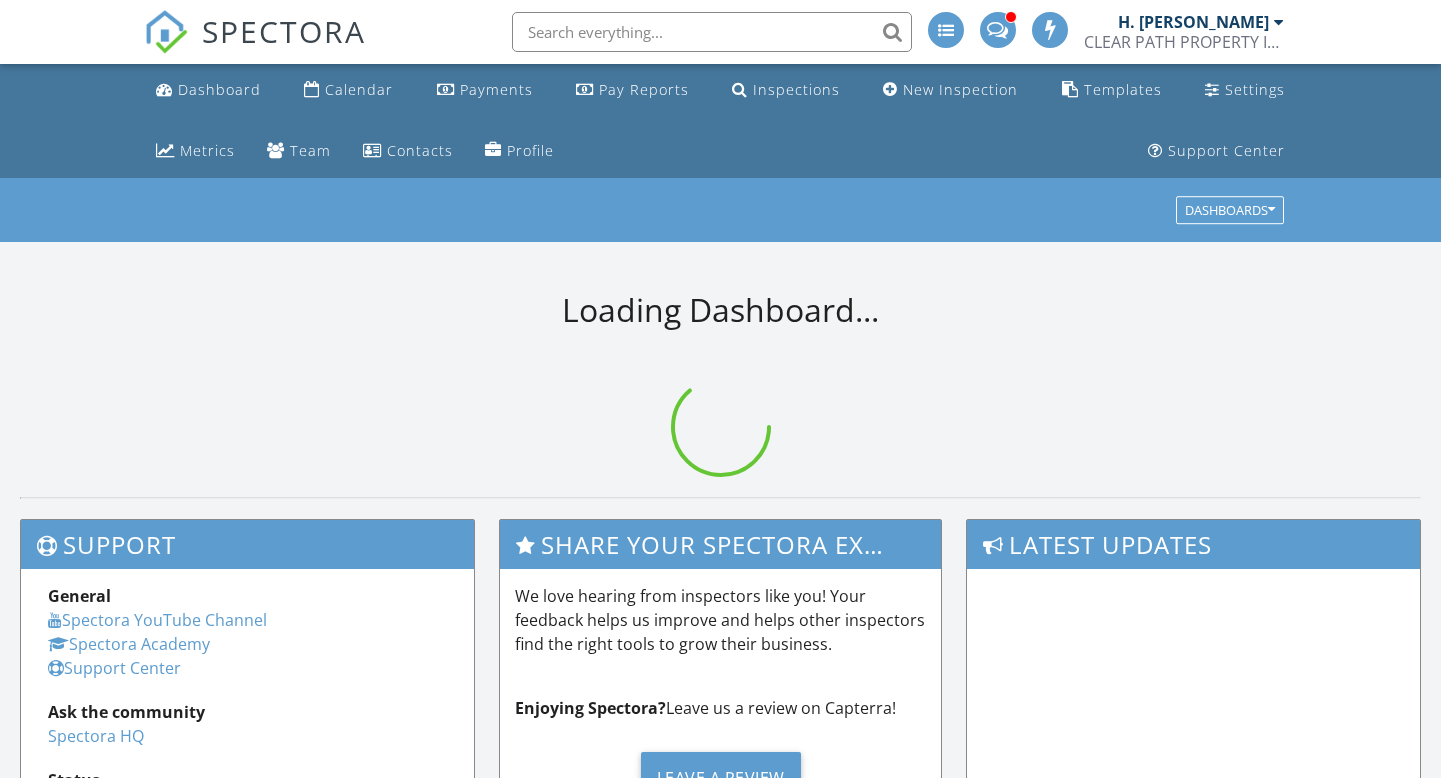 scroll, scrollTop: 0, scrollLeft: 0, axis: both 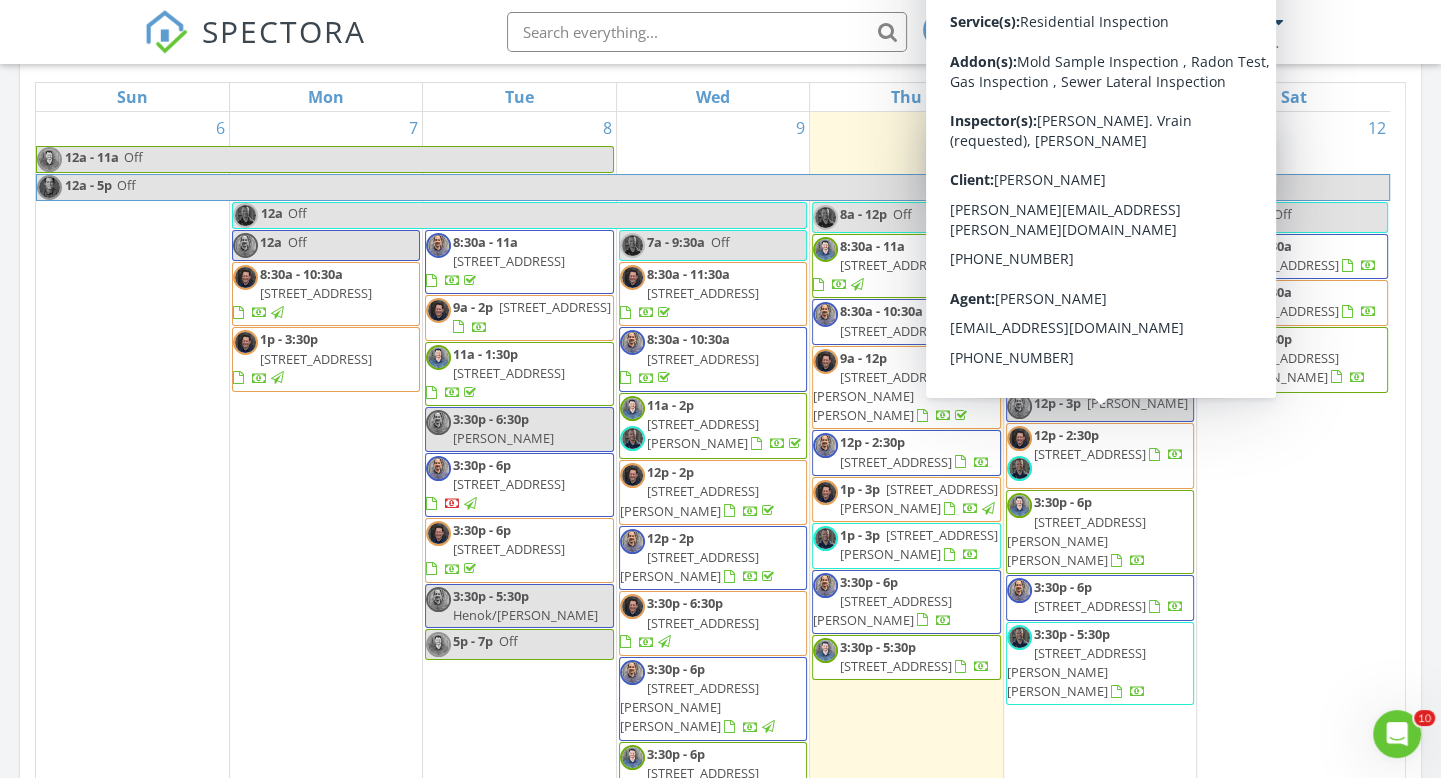 click on "220 Split Rail Dr, Wentzville 63385" at bounding box center [1090, 454] 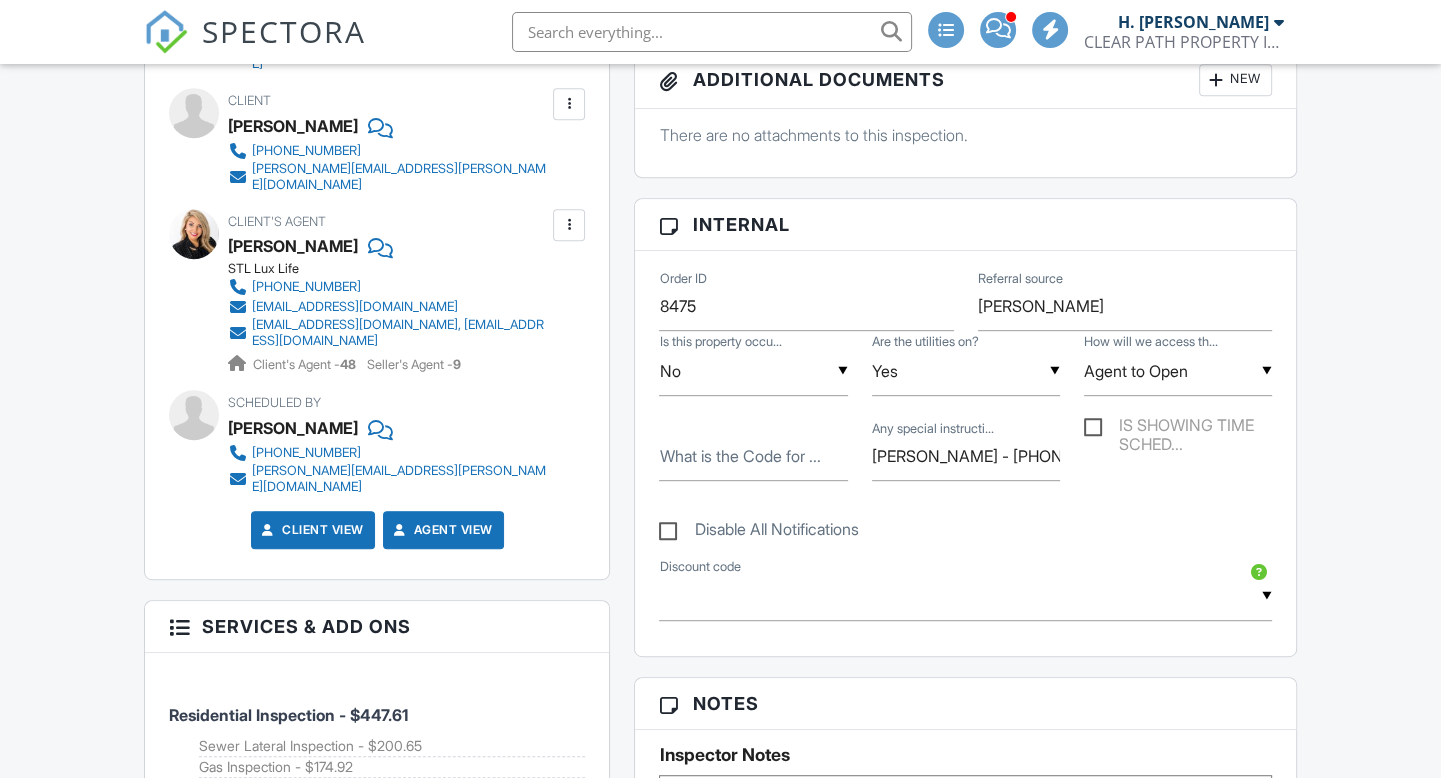 scroll, scrollTop: 900, scrollLeft: 0, axis: vertical 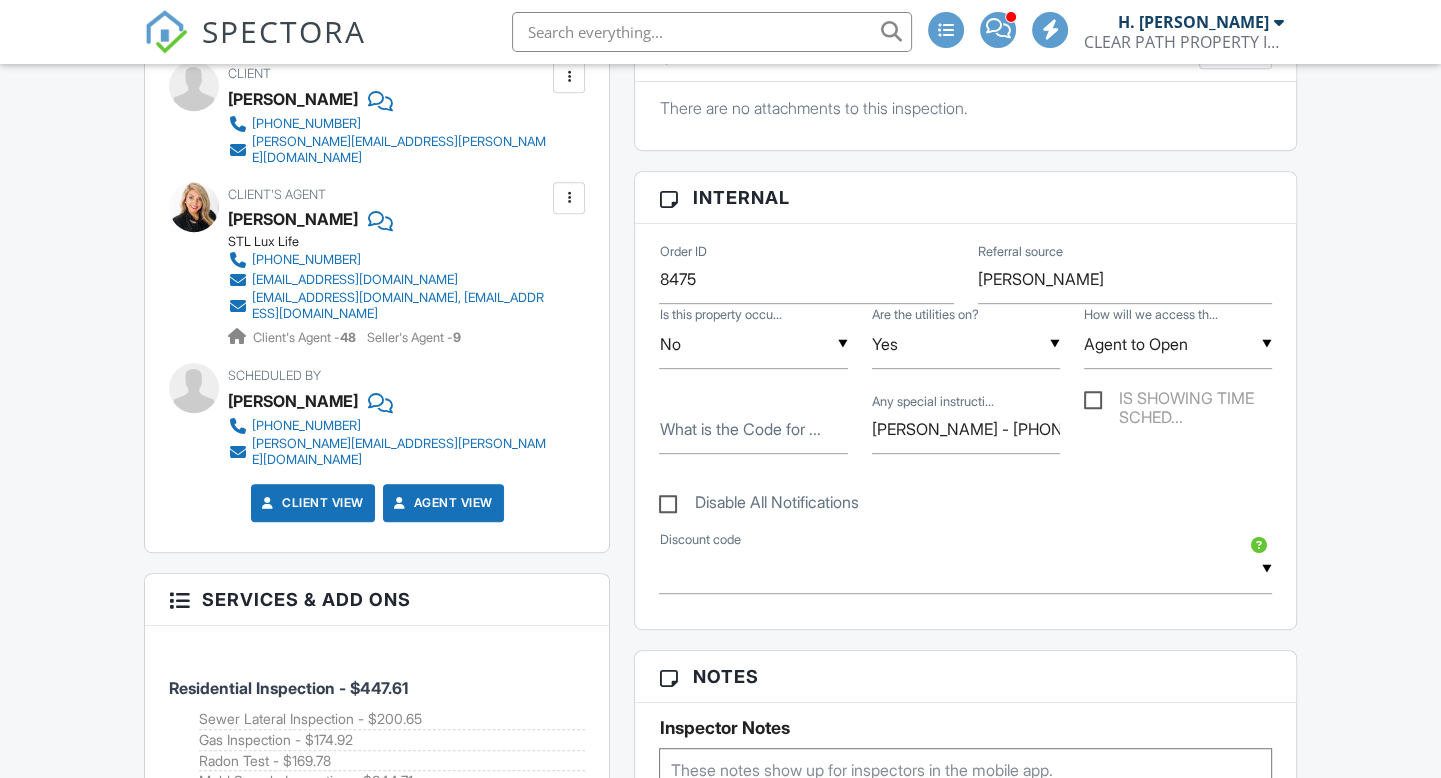 click on "IS SHOWING TIME SCHED..." at bounding box center (1178, 401) 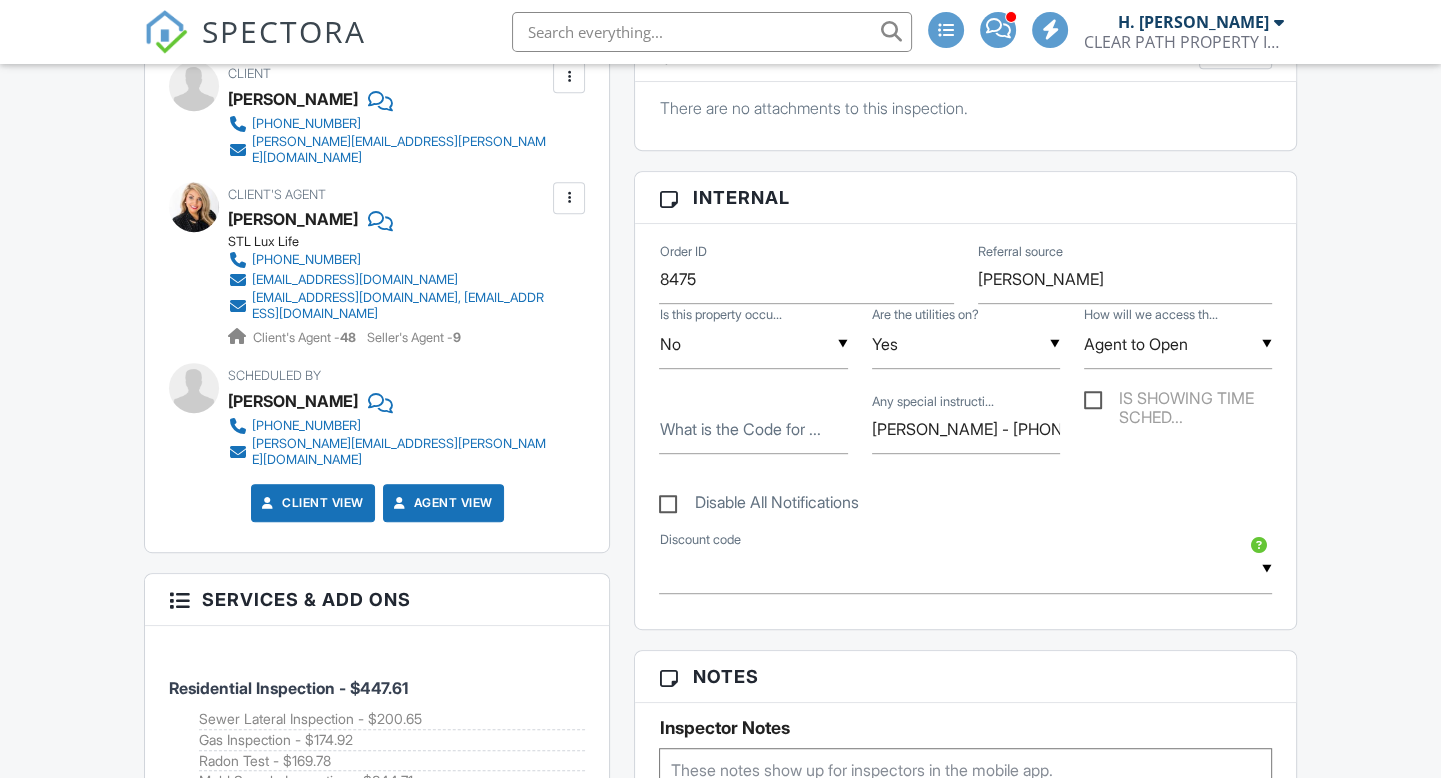 checkbox on "true" 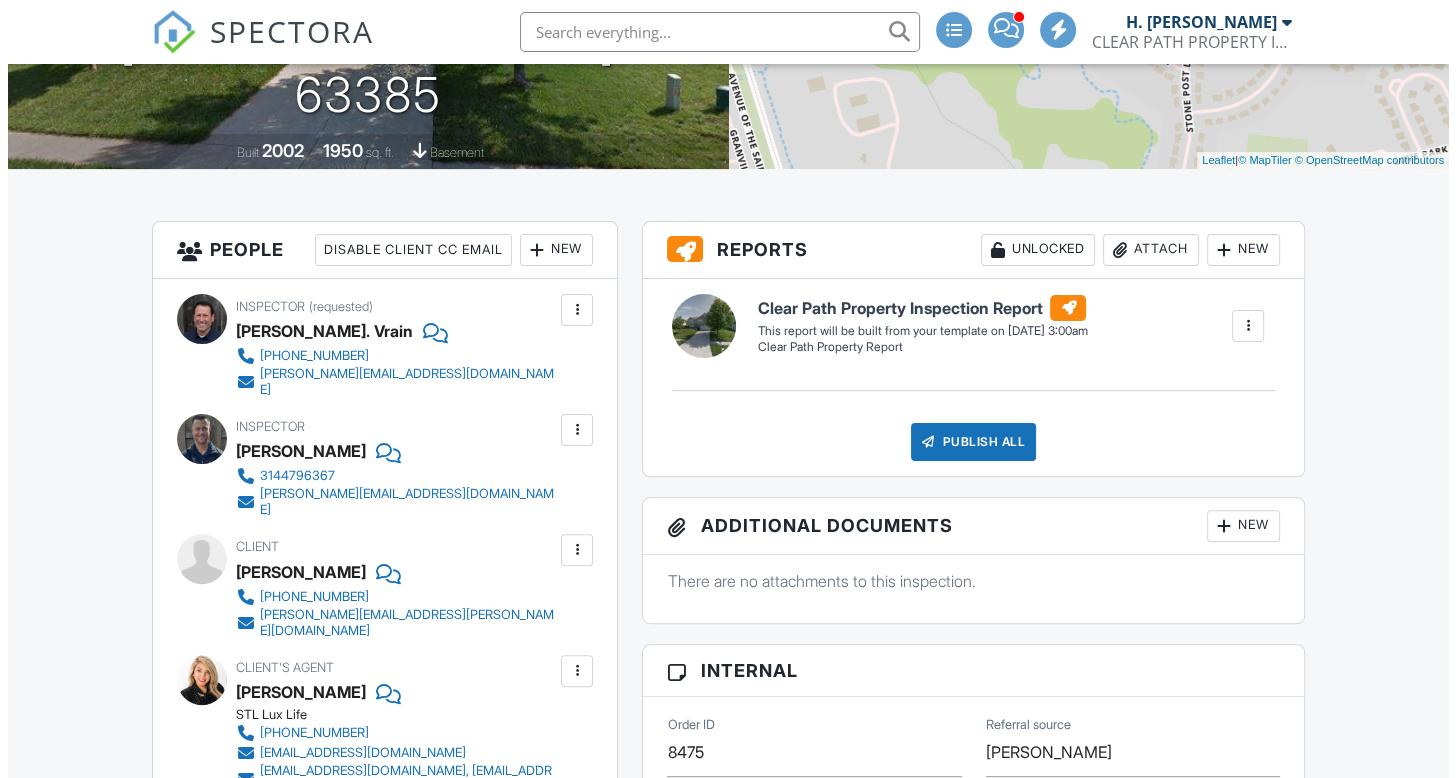 scroll, scrollTop: 400, scrollLeft: 0, axis: vertical 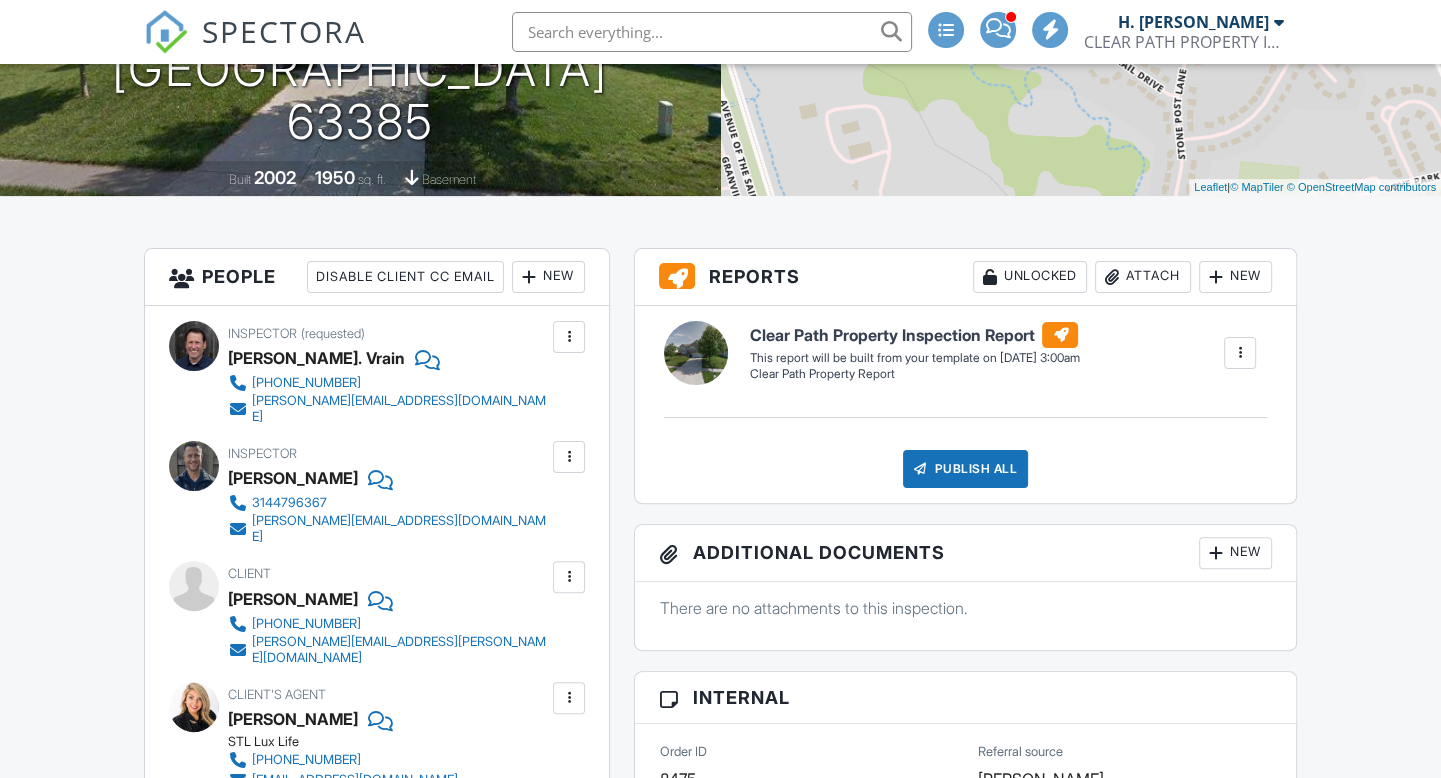click on "New" at bounding box center [548, 277] 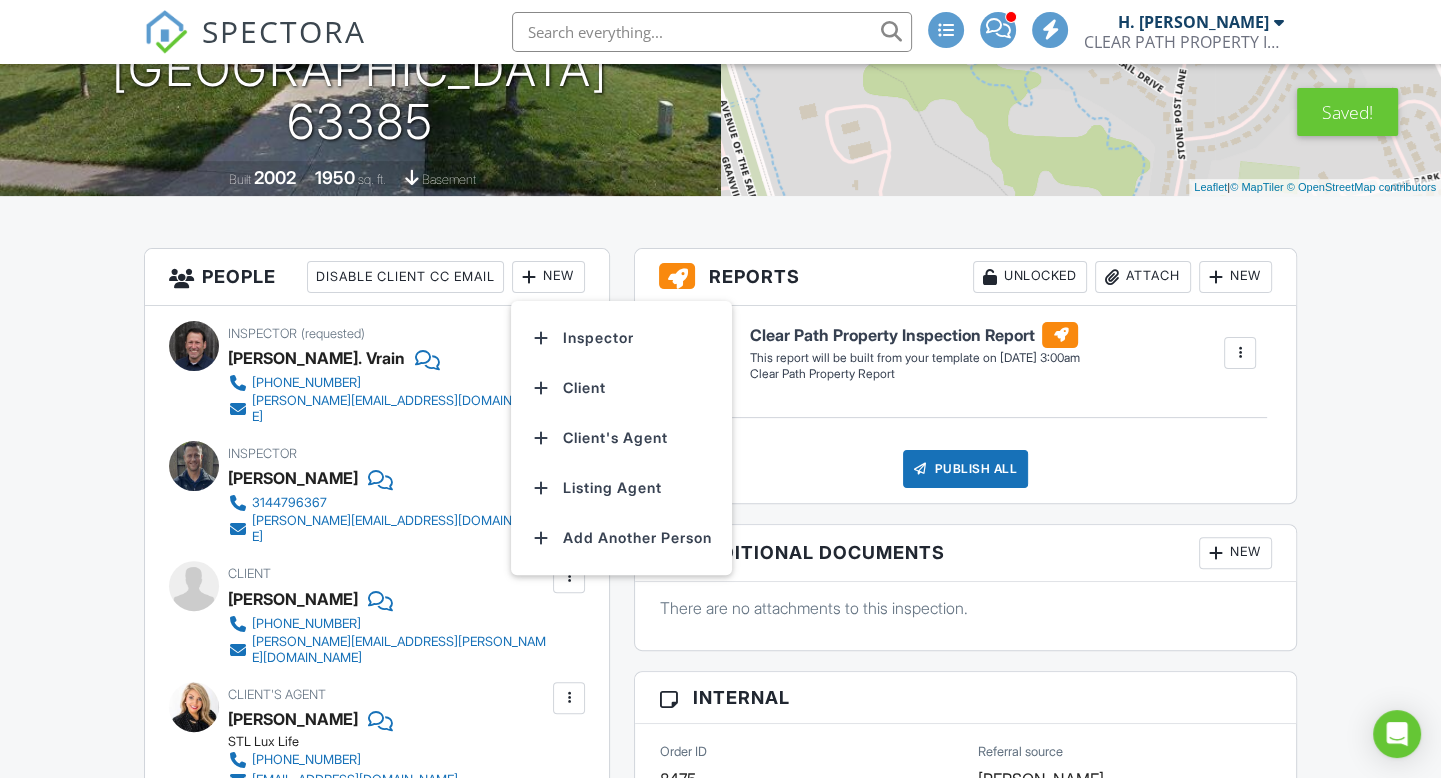 click on "Listing Agent" at bounding box center (621, 488) 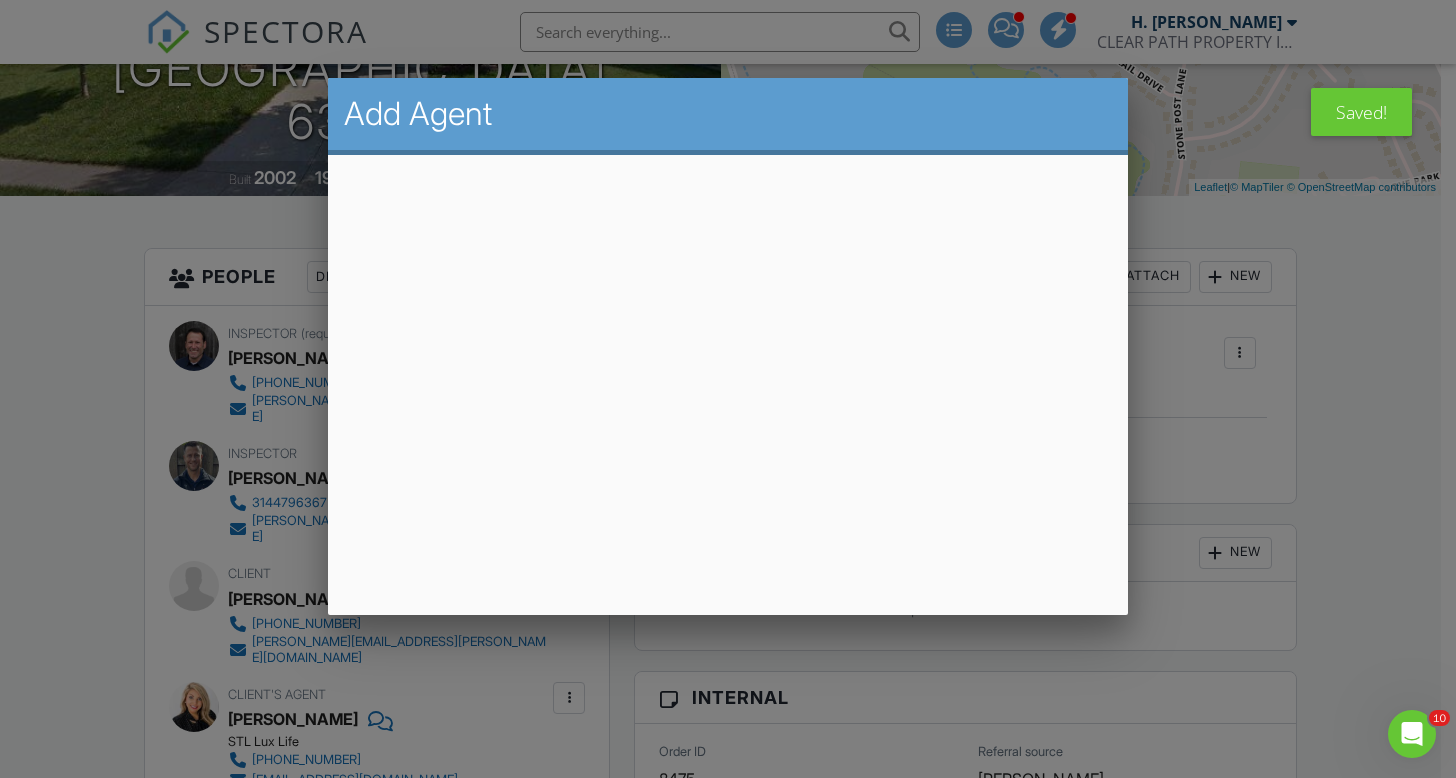 scroll, scrollTop: 0, scrollLeft: 0, axis: both 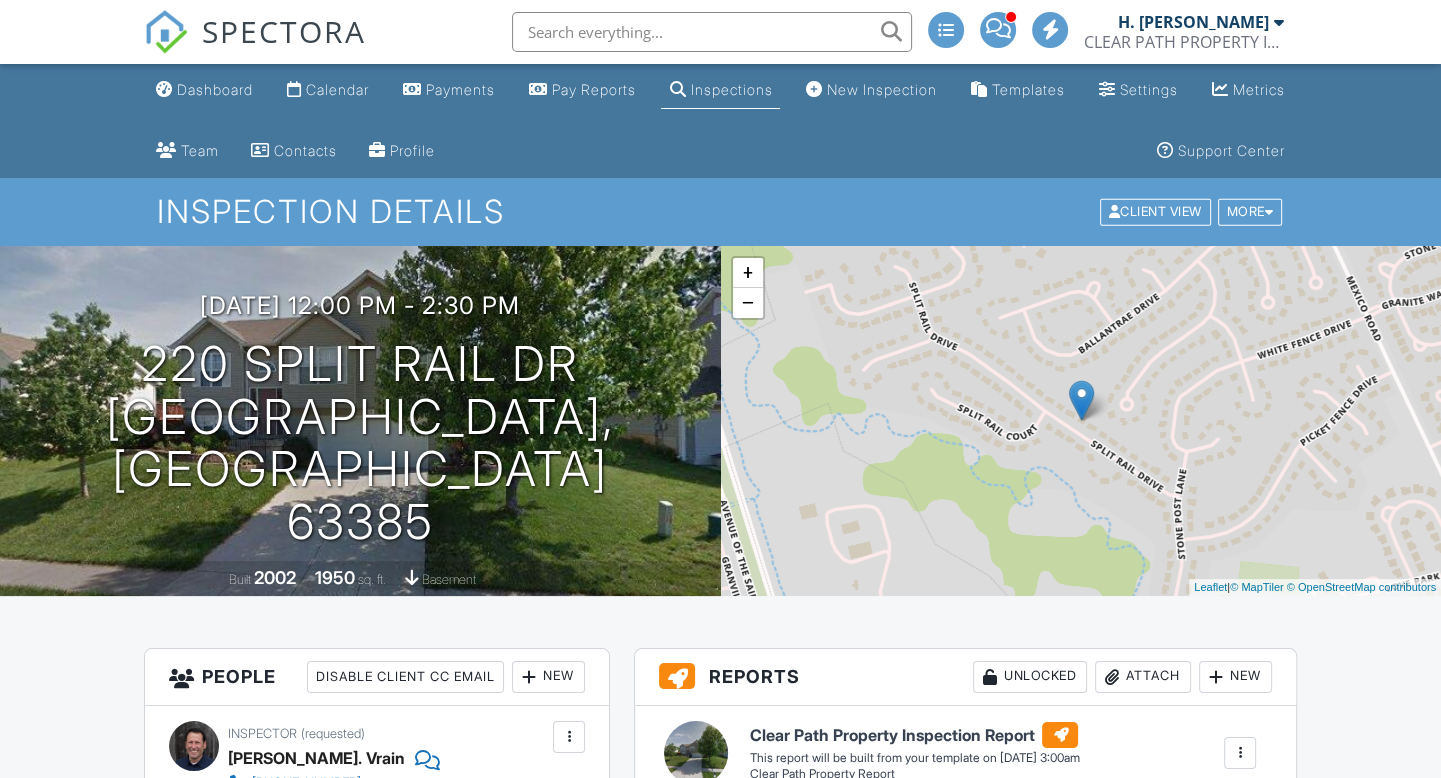 click on "Dashboard" at bounding box center (215, 89) 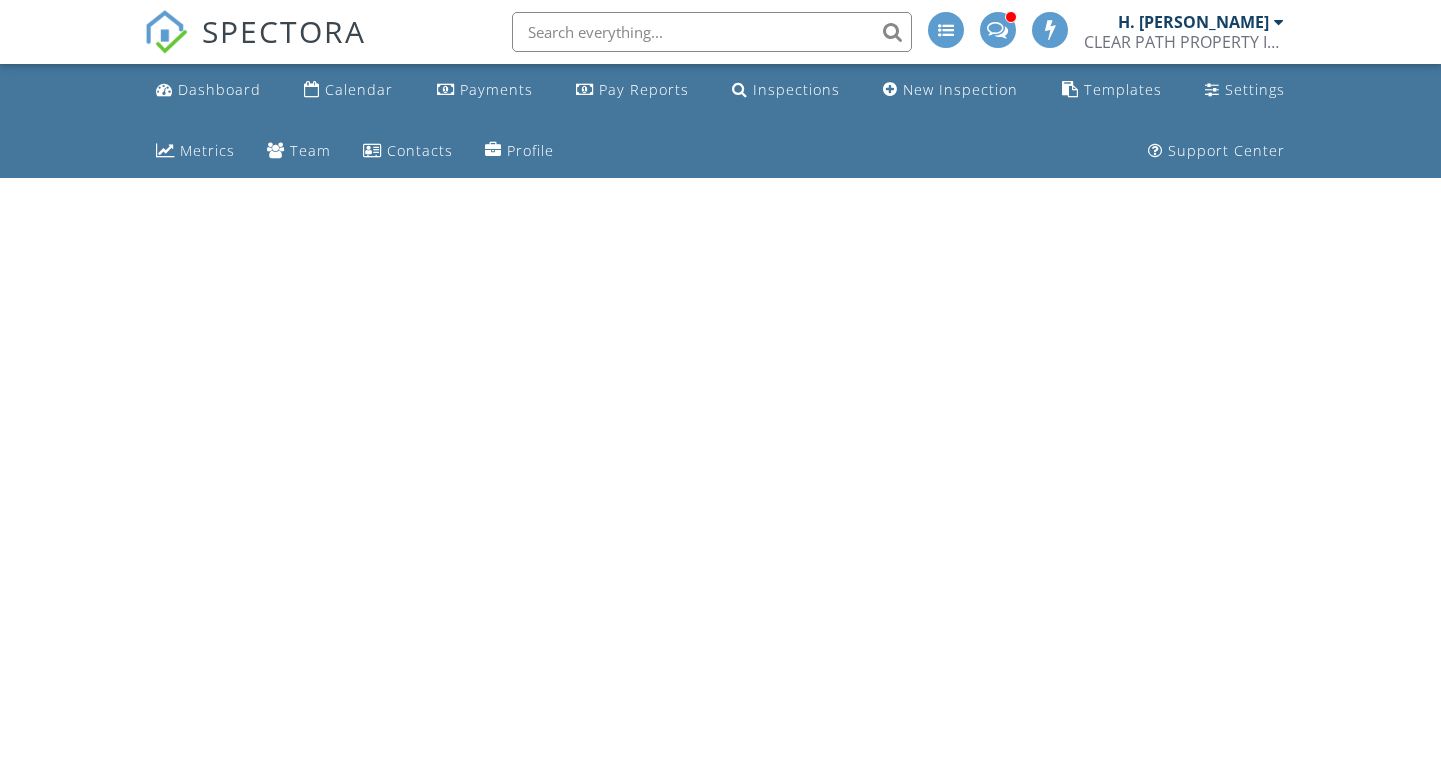 scroll, scrollTop: 0, scrollLeft: 0, axis: both 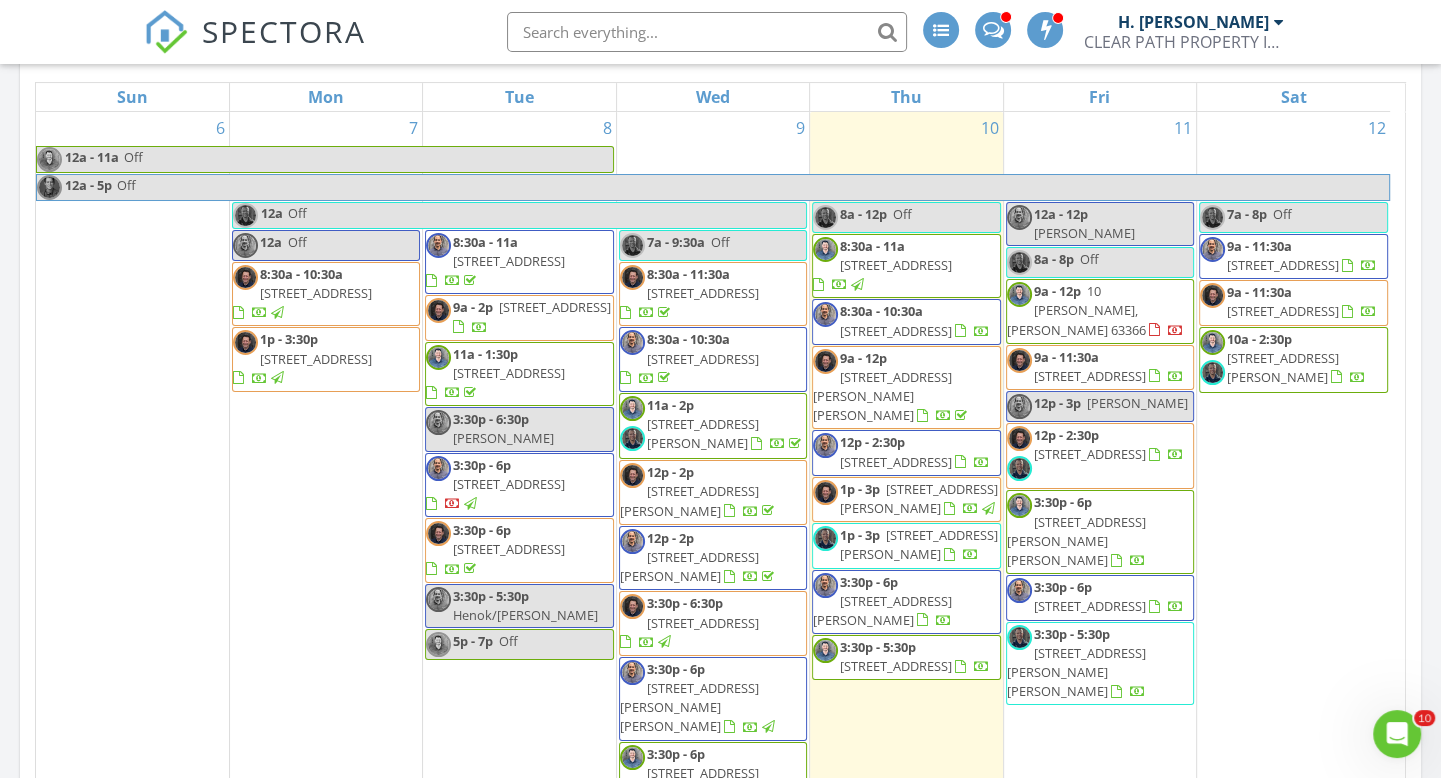 click on "3129 Eddington Ln, Saint Charles 63301" at bounding box center [1076, 541] 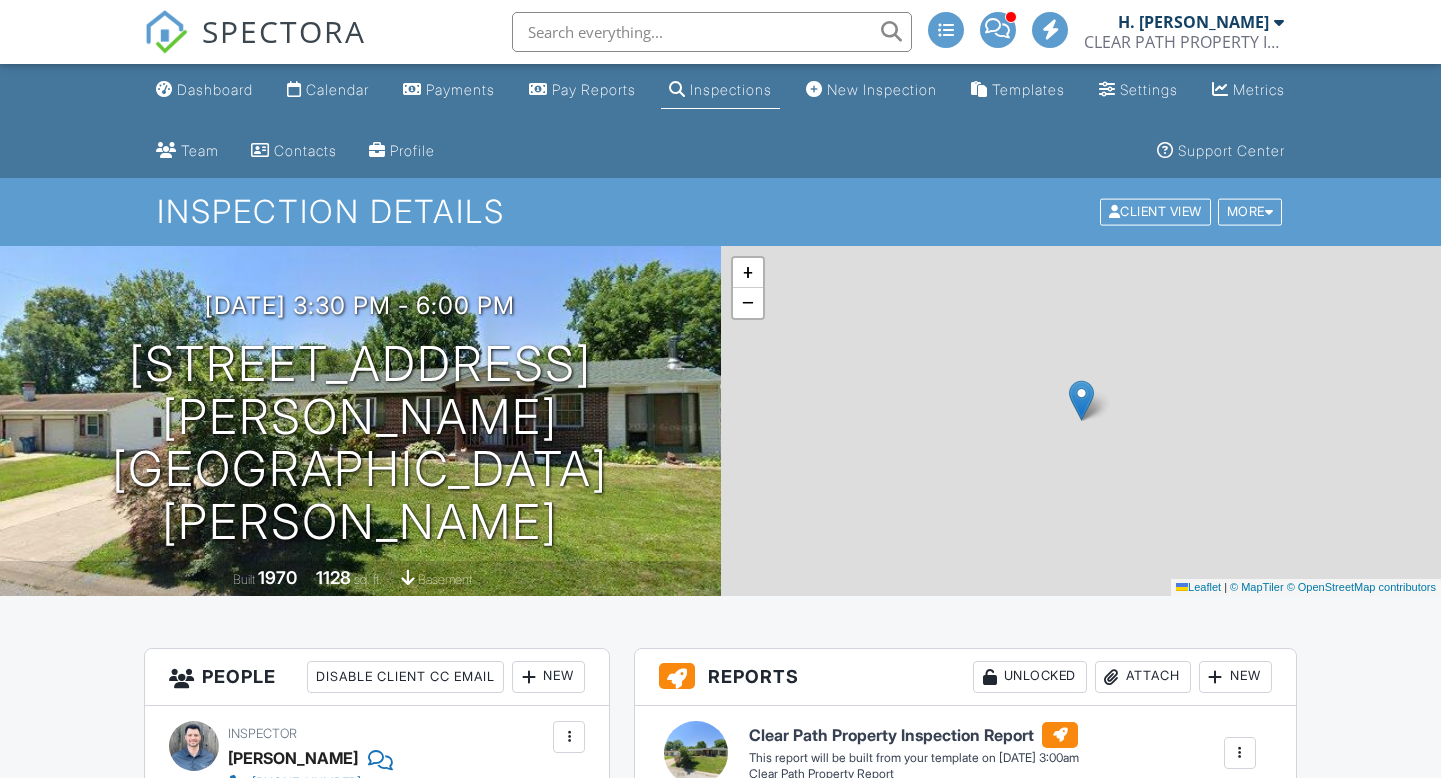 scroll, scrollTop: 0, scrollLeft: 0, axis: both 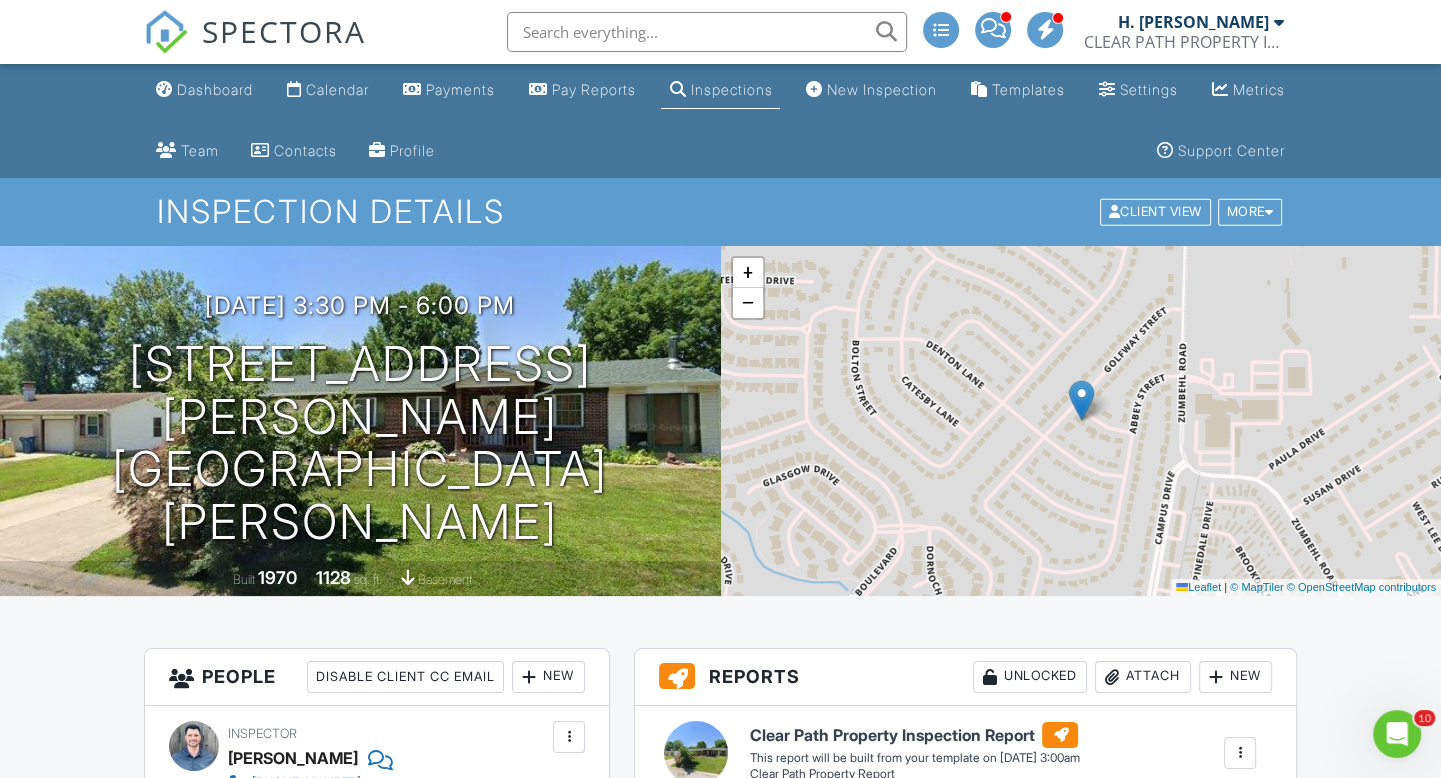 click on "Payments" at bounding box center [460, 89] 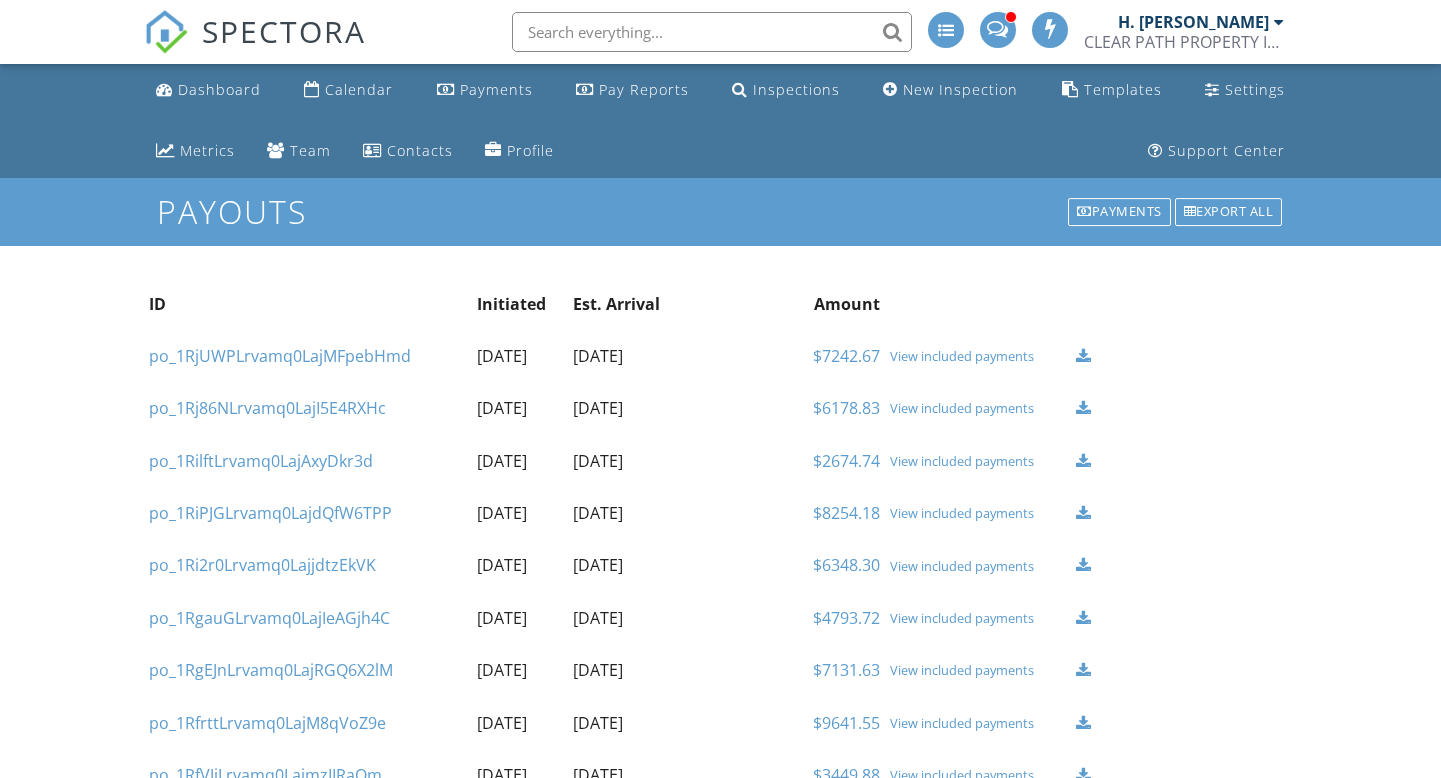 scroll, scrollTop: 0, scrollLeft: 0, axis: both 